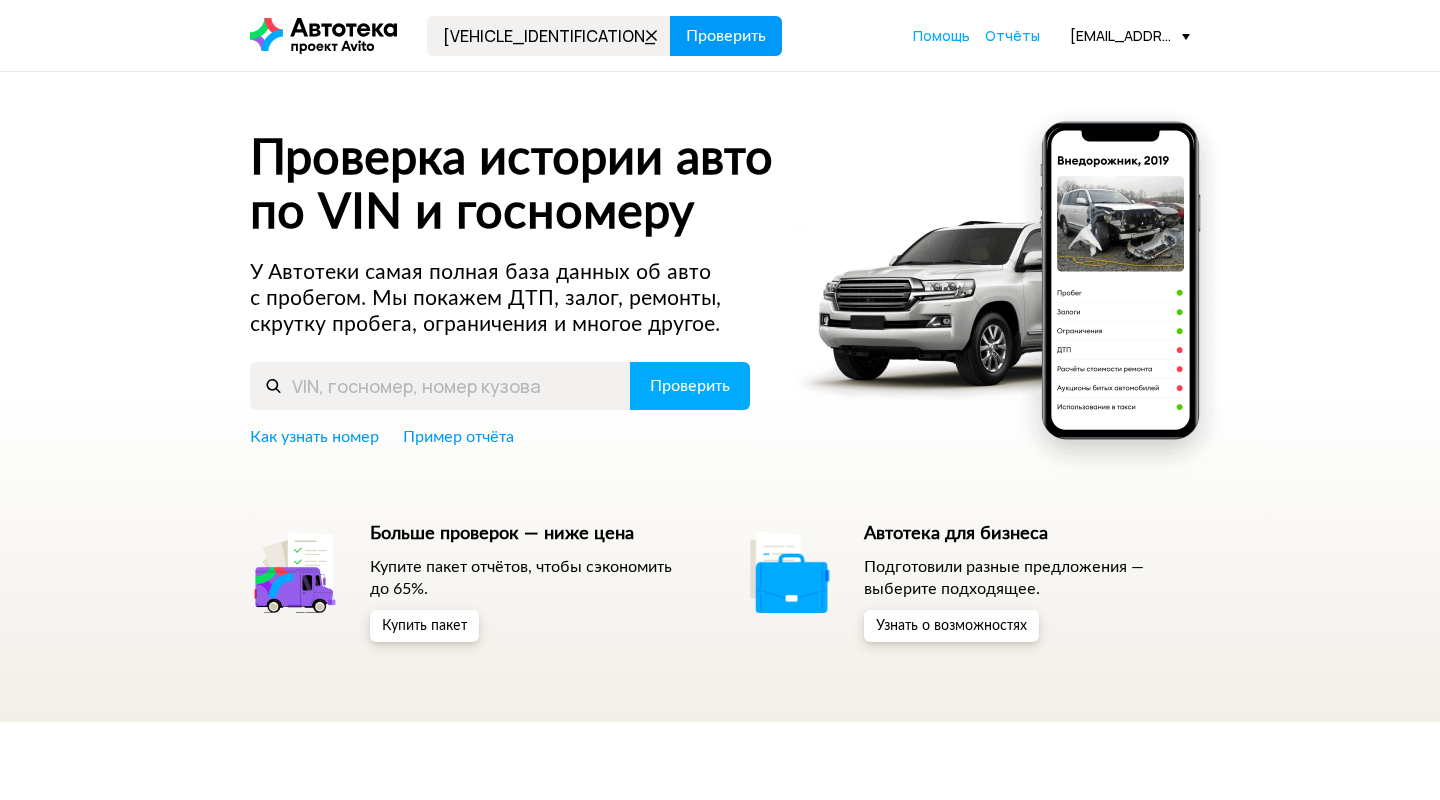 scroll, scrollTop: 0, scrollLeft: 0, axis: both 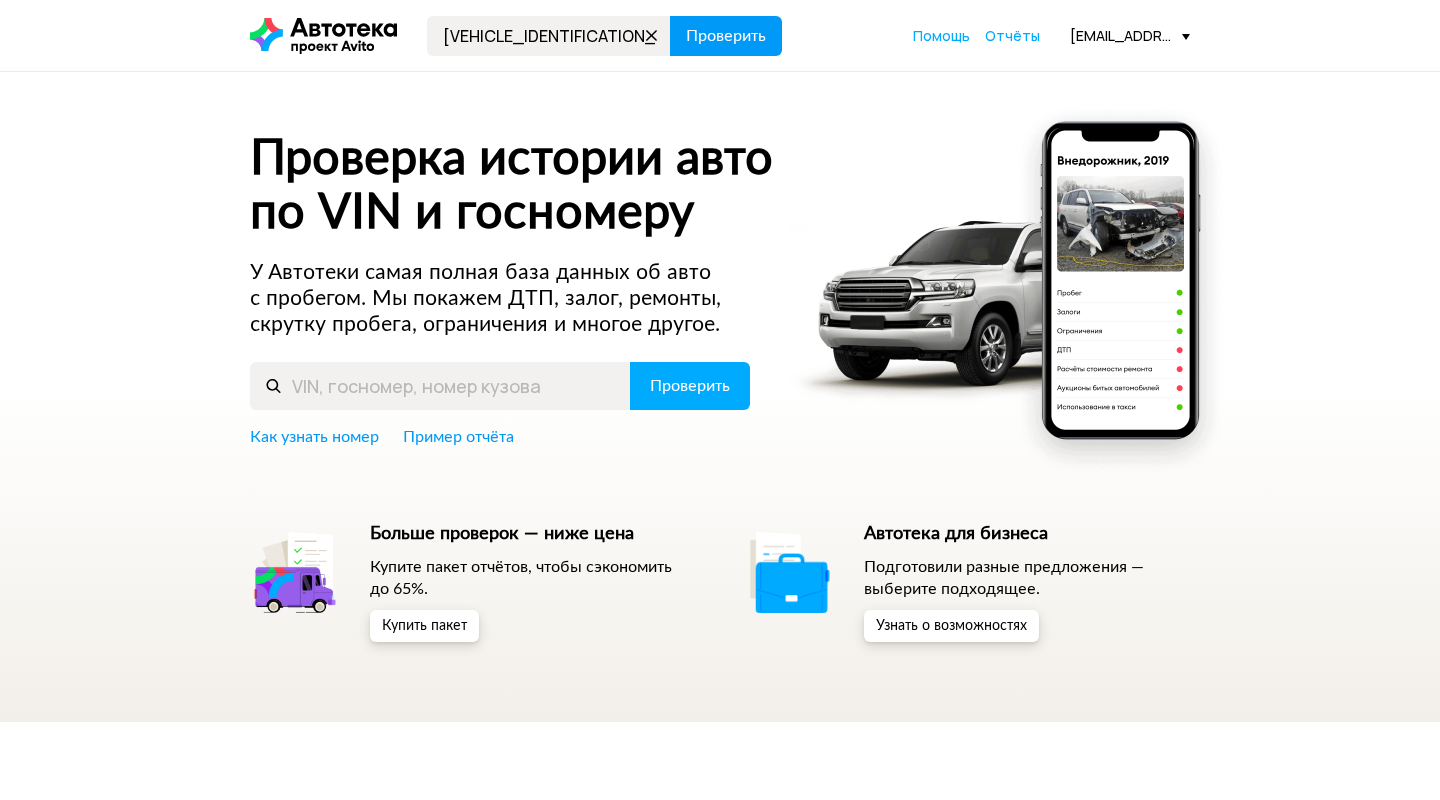 type on "[VEHICLE_IDENTIFICATION_NUMBER]" 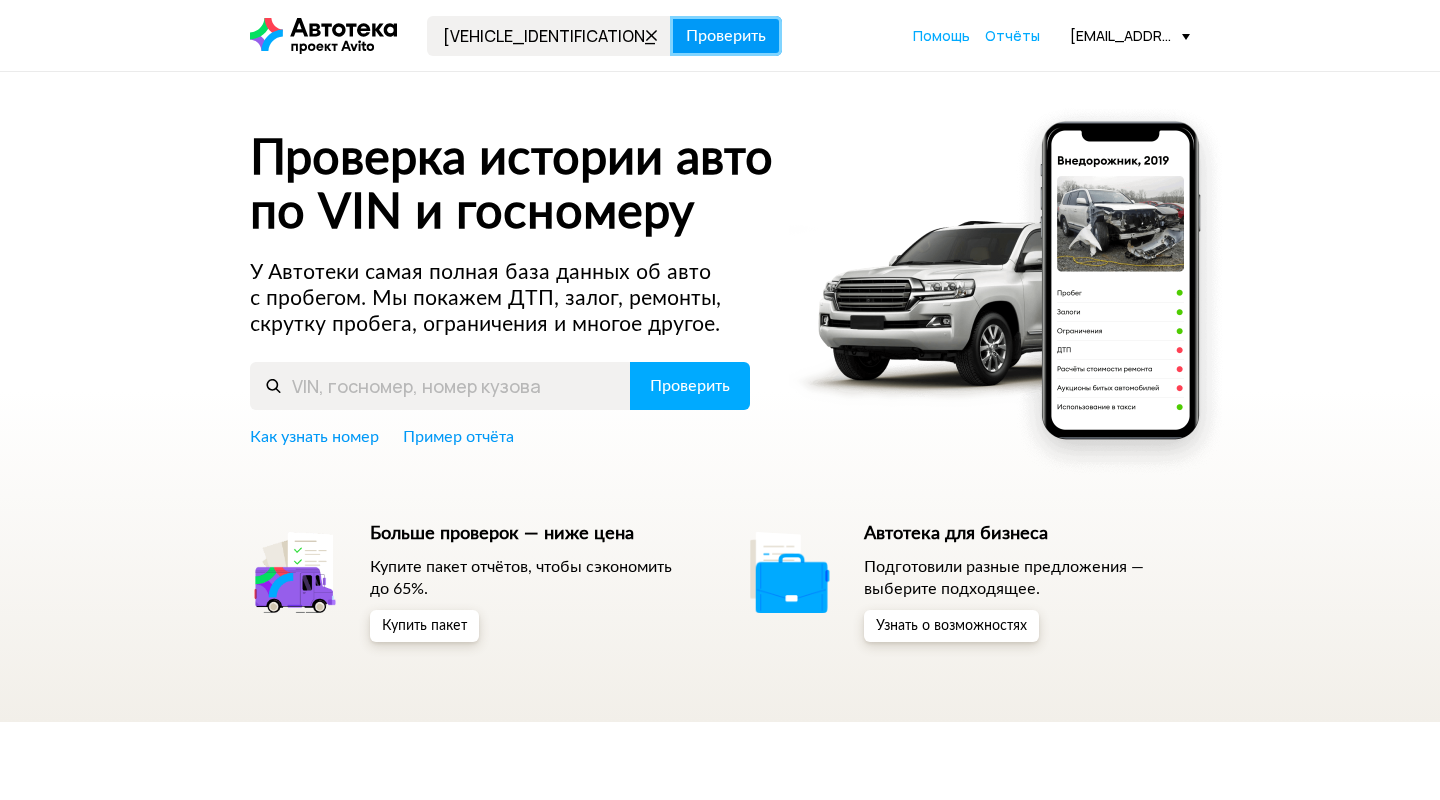 click on "Проверить" at bounding box center [726, 36] 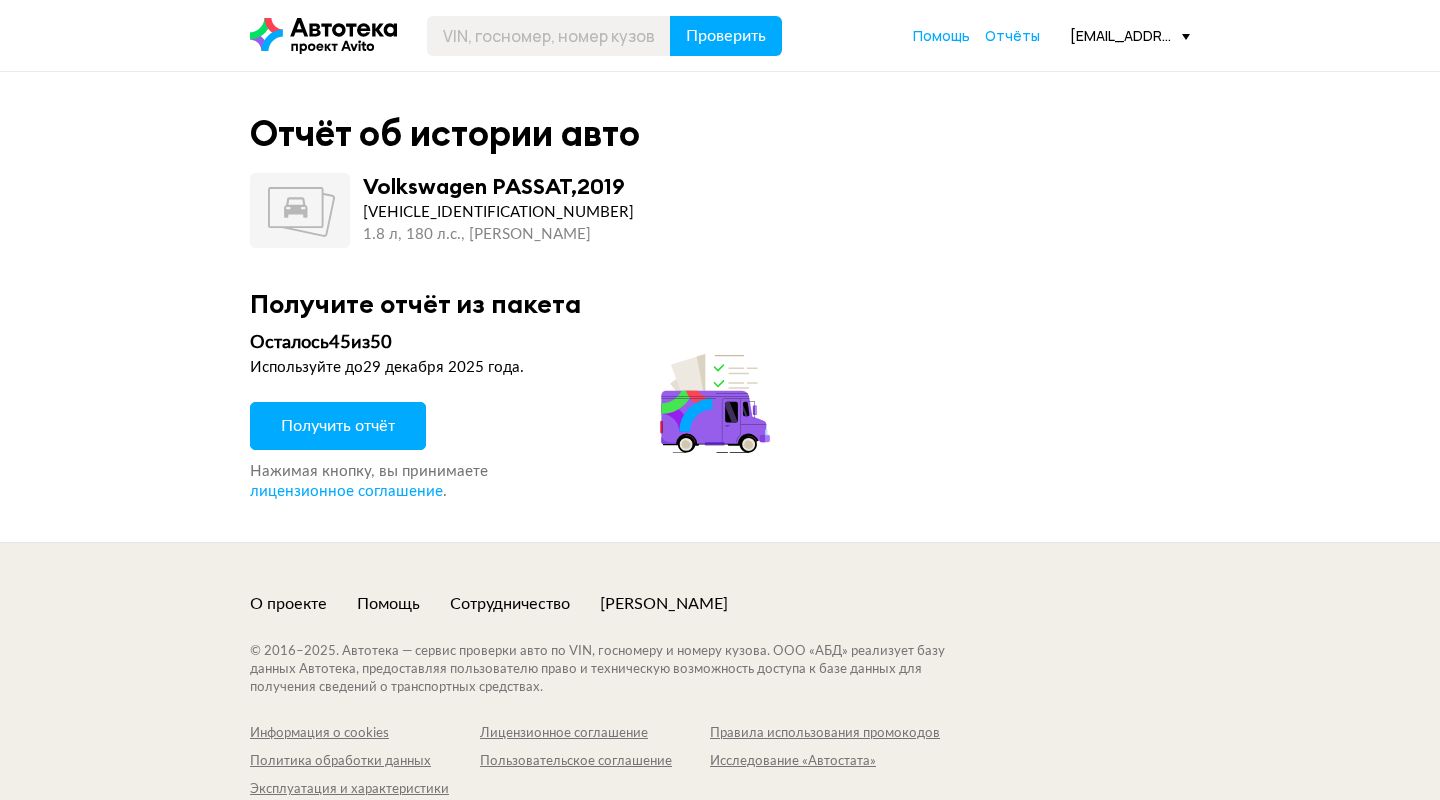click on "Получить отчёт" at bounding box center [338, 426] 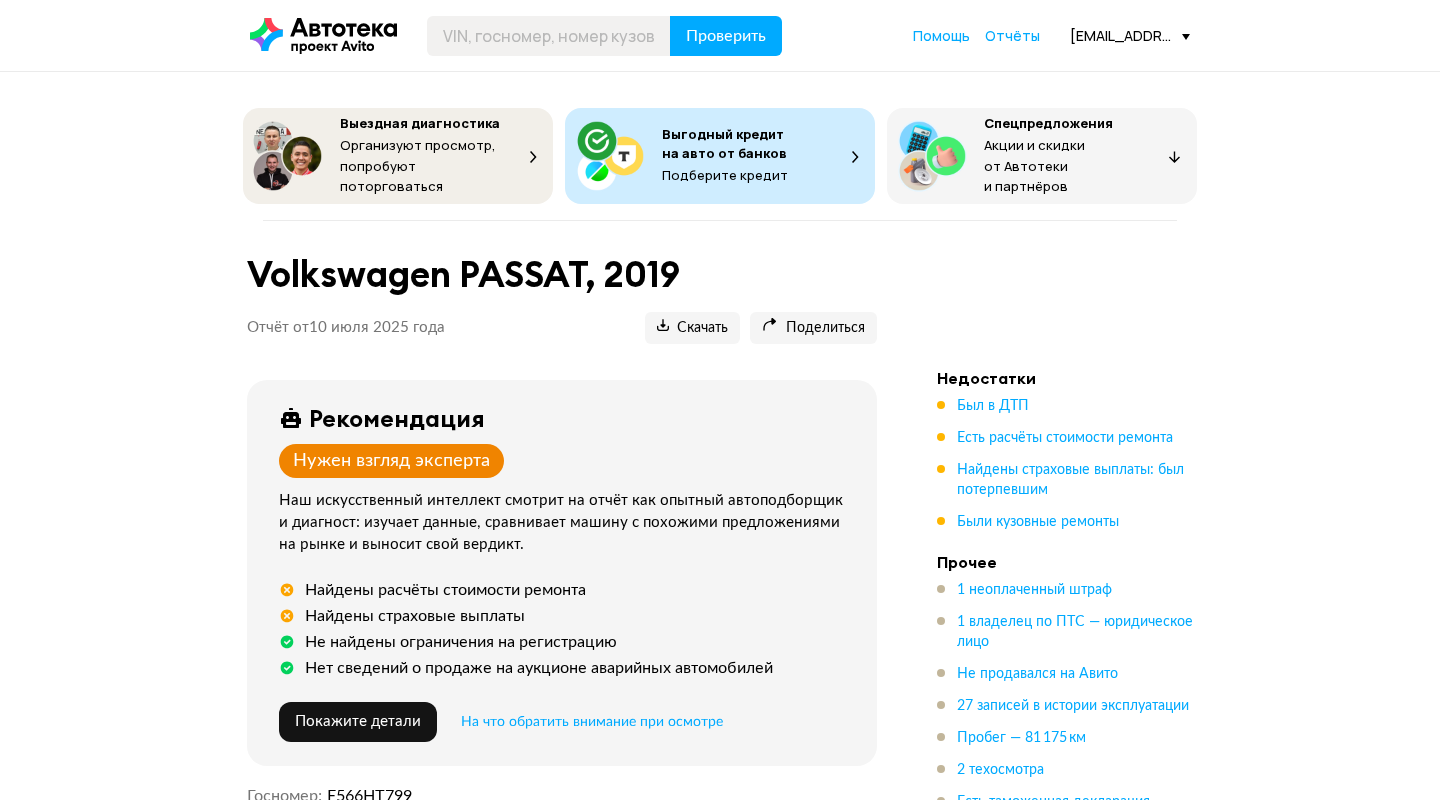 click on "Недостатки Был в ДТП Есть расчёты стоимости ремонта Найдены страховые выплаты: был потерпевшим Были кузовные ремонты" at bounding box center [1077, 450] 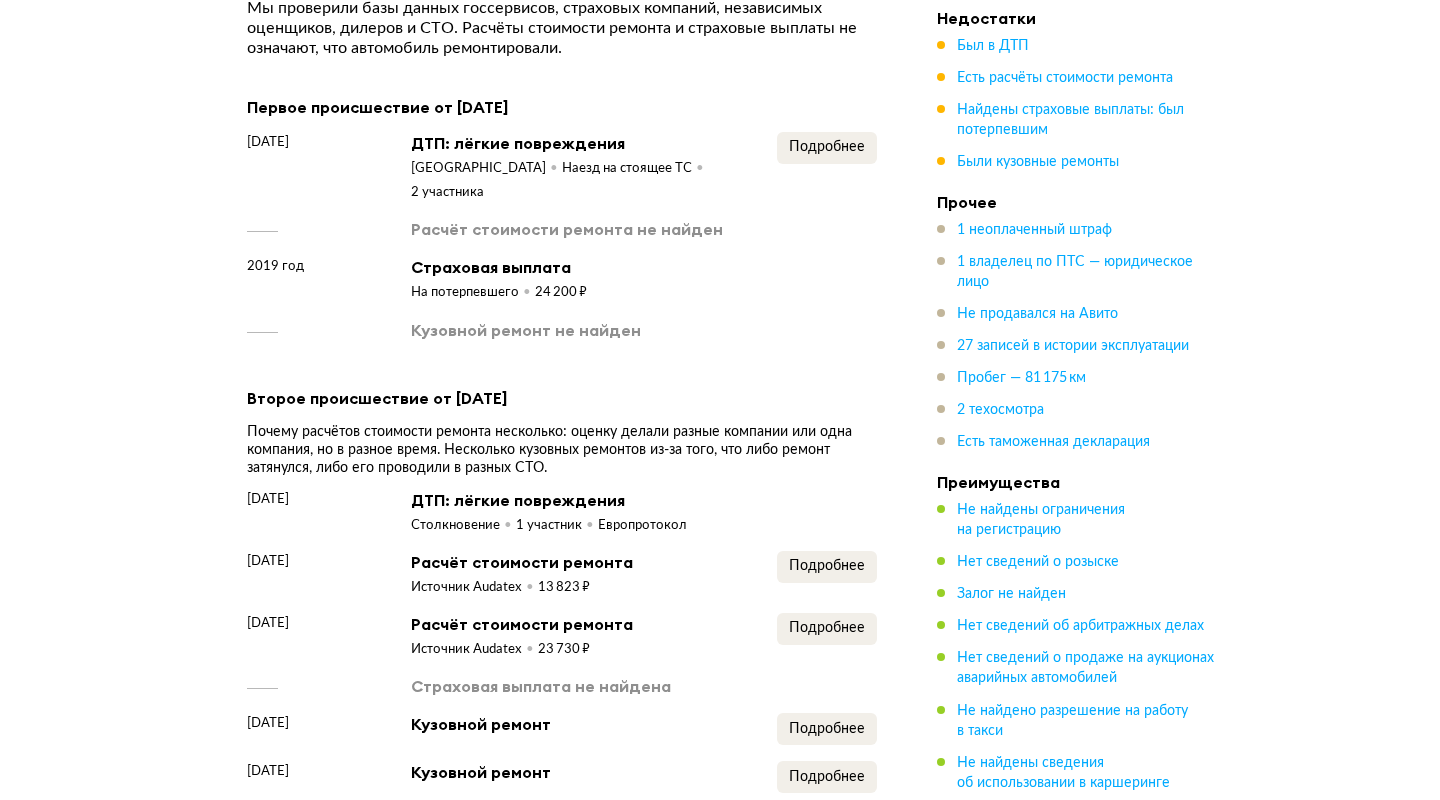 scroll, scrollTop: 2502, scrollLeft: 0, axis: vertical 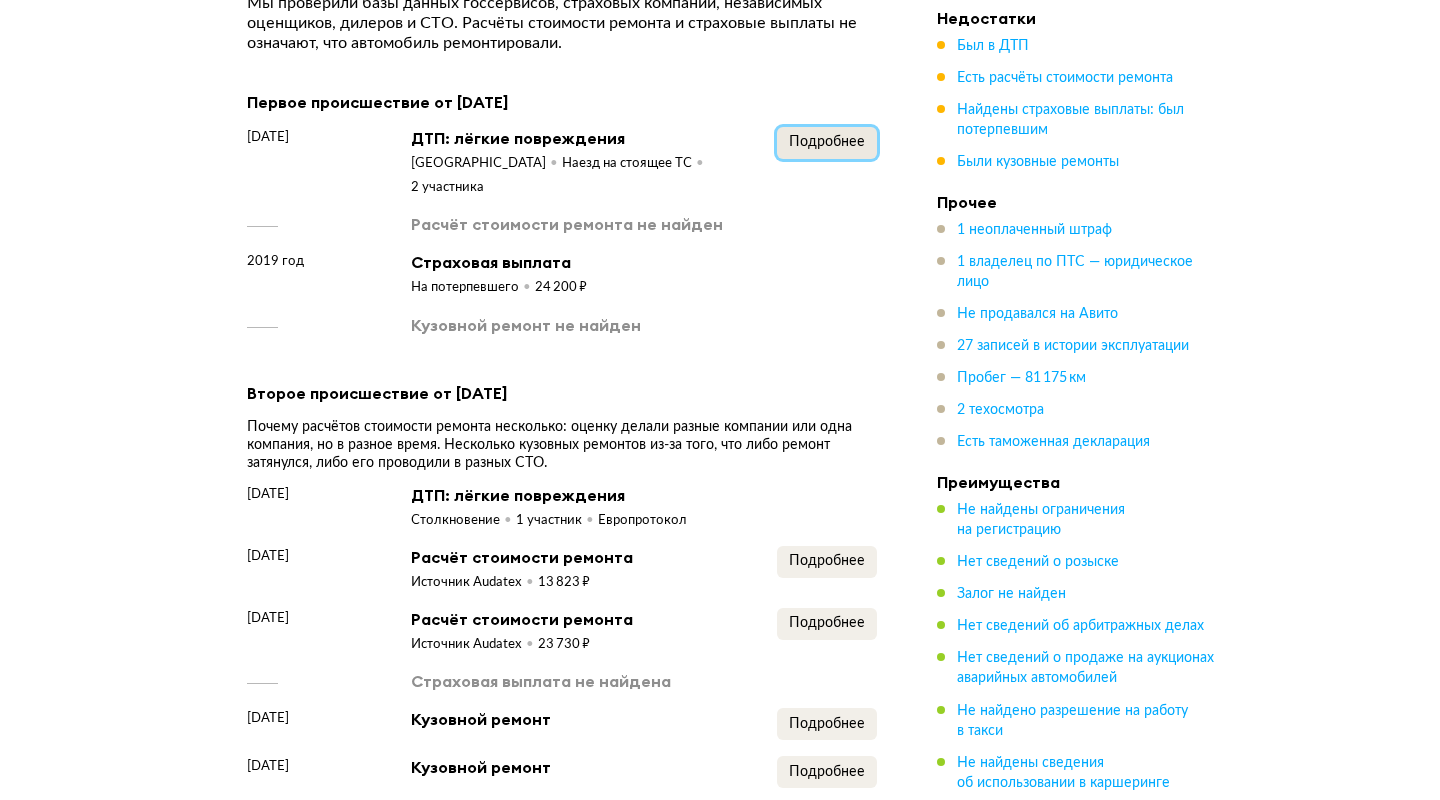 click on "Подробнее" at bounding box center [827, 142] 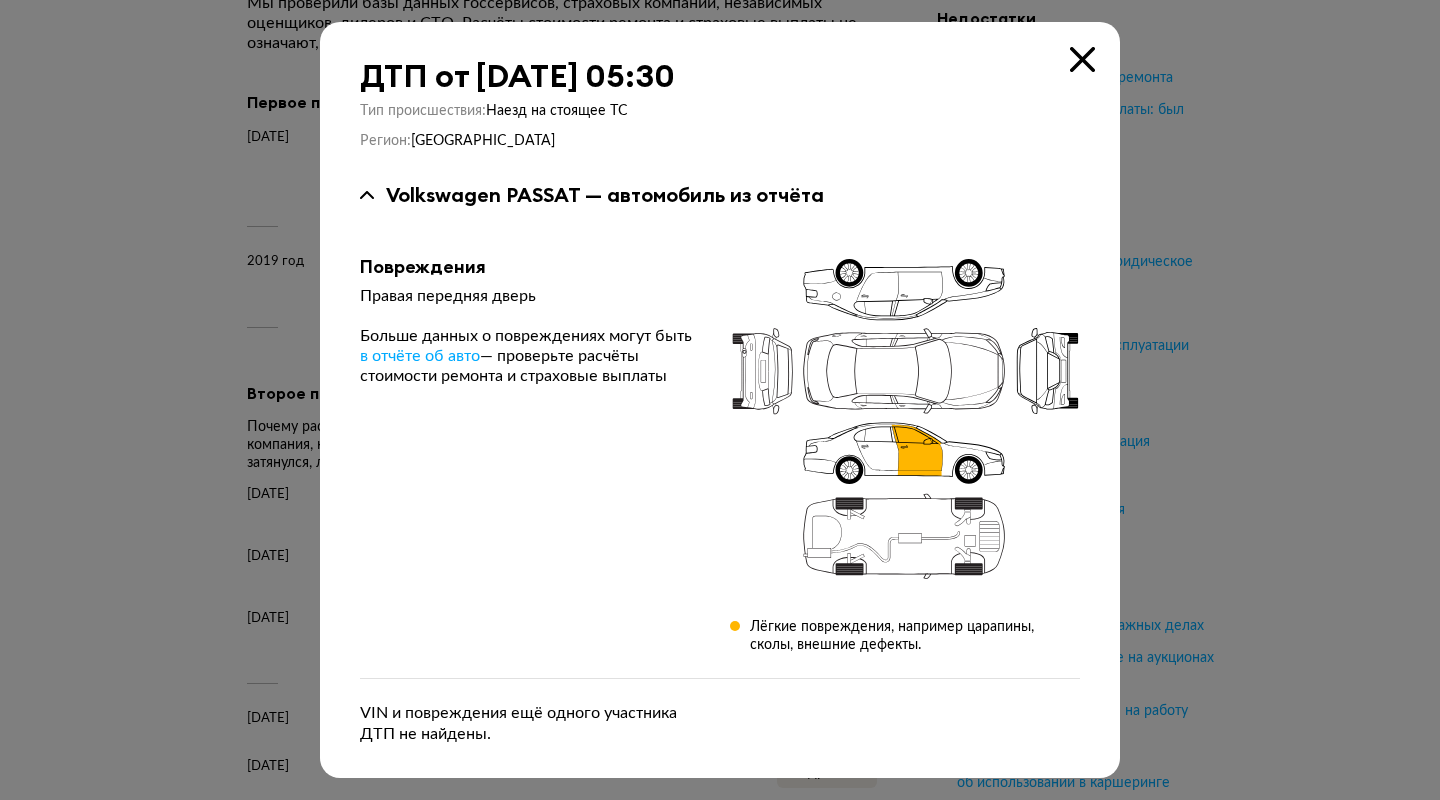 click at bounding box center (720, 400) 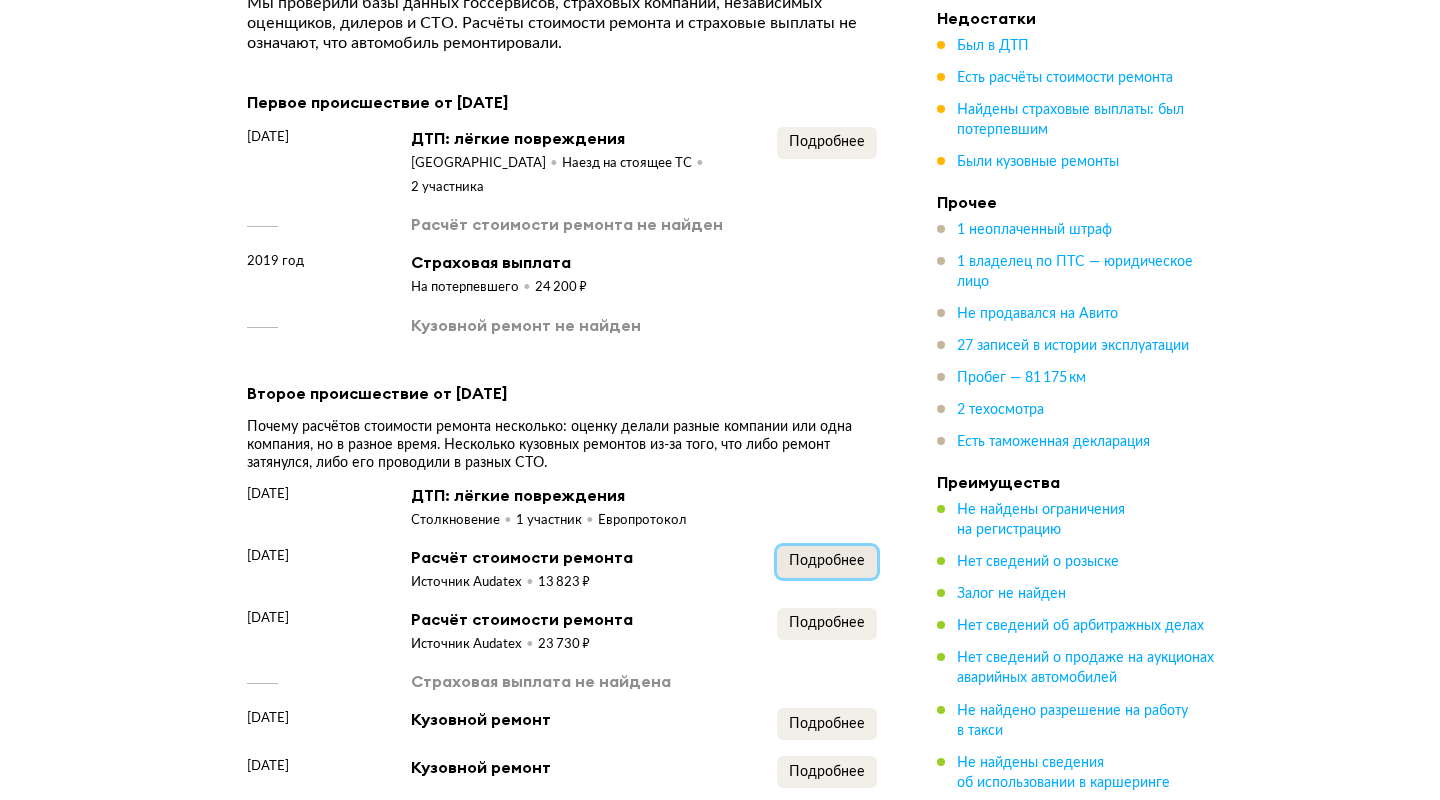 click on "Подробнее" at bounding box center (827, 562) 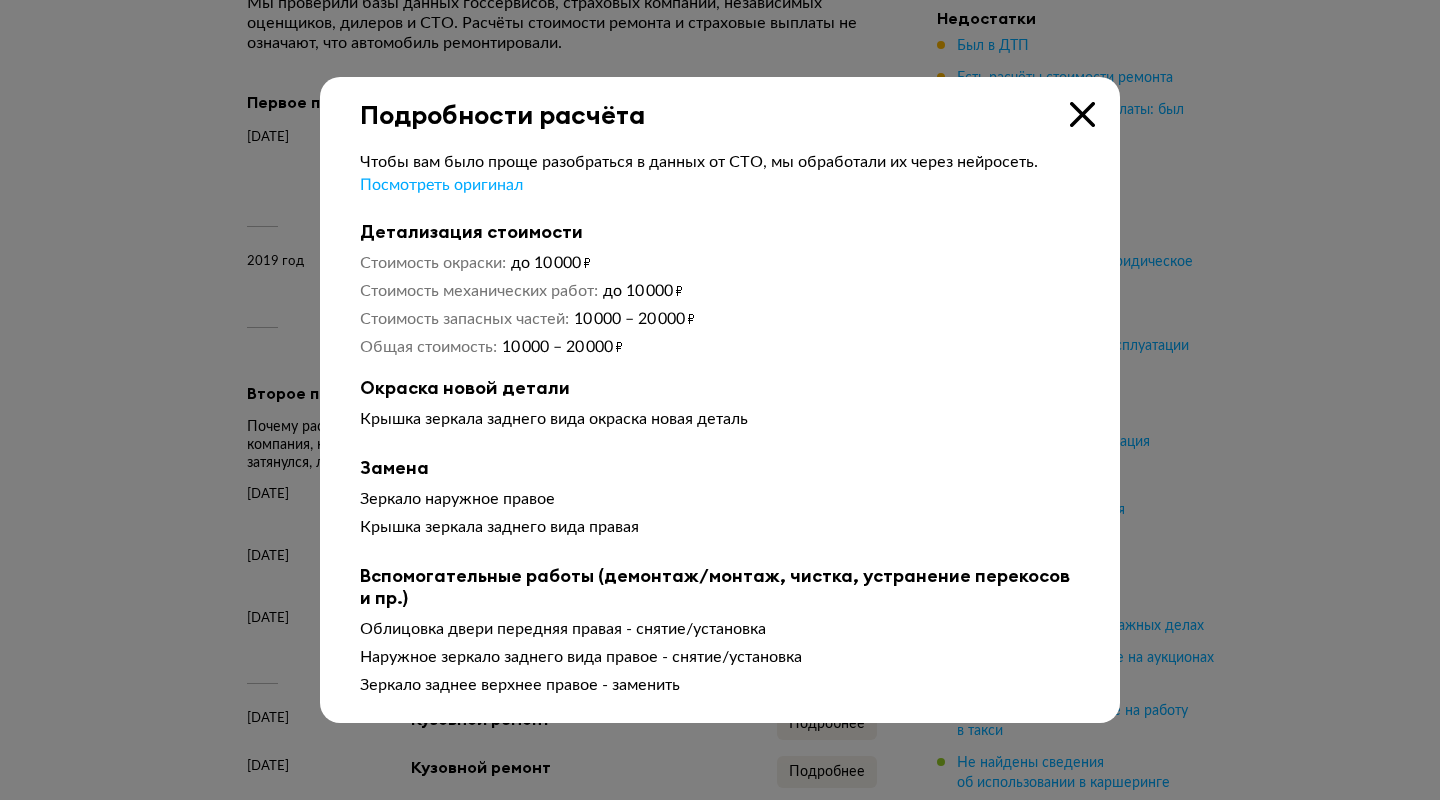 click at bounding box center (720, 400) 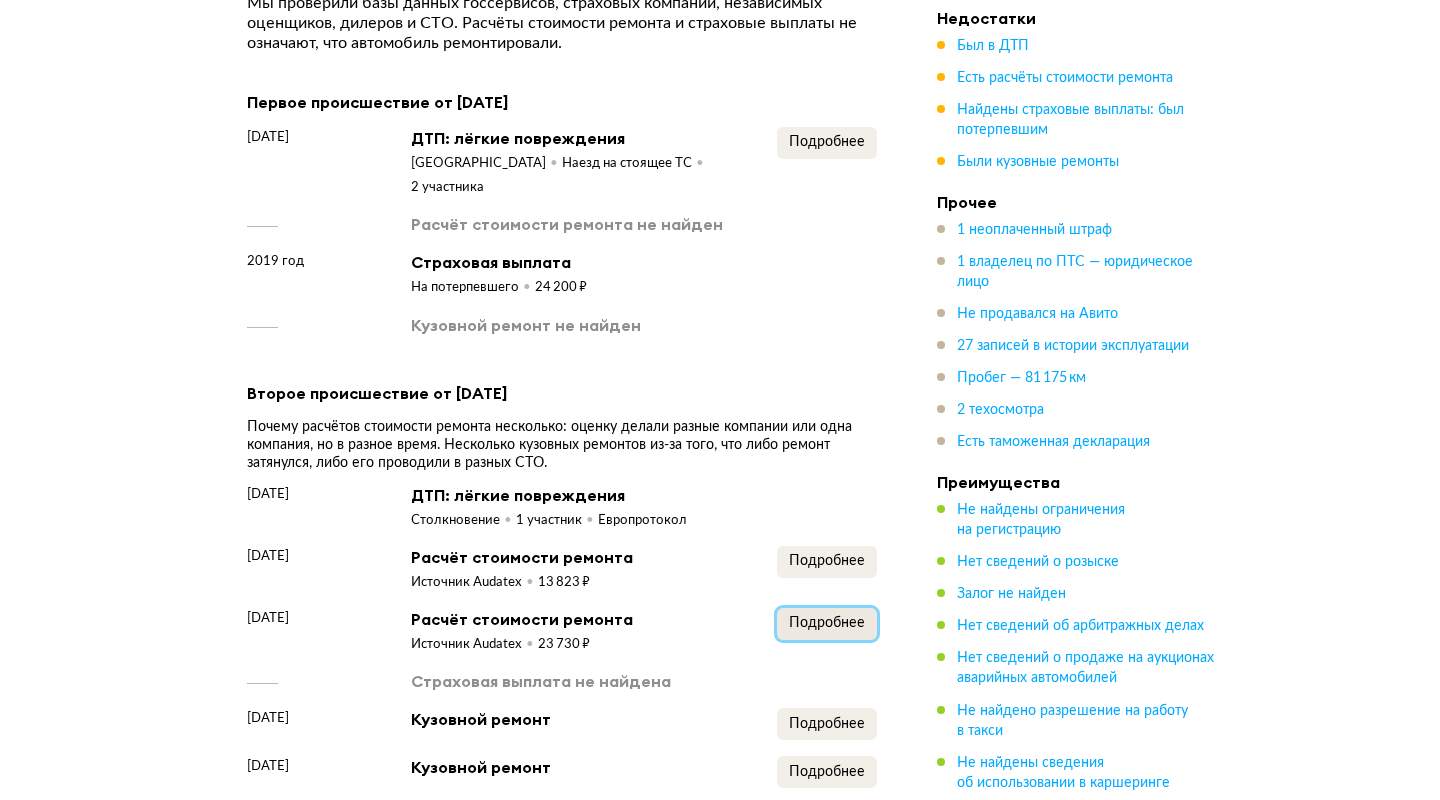 click on "Подробнее" at bounding box center [827, 624] 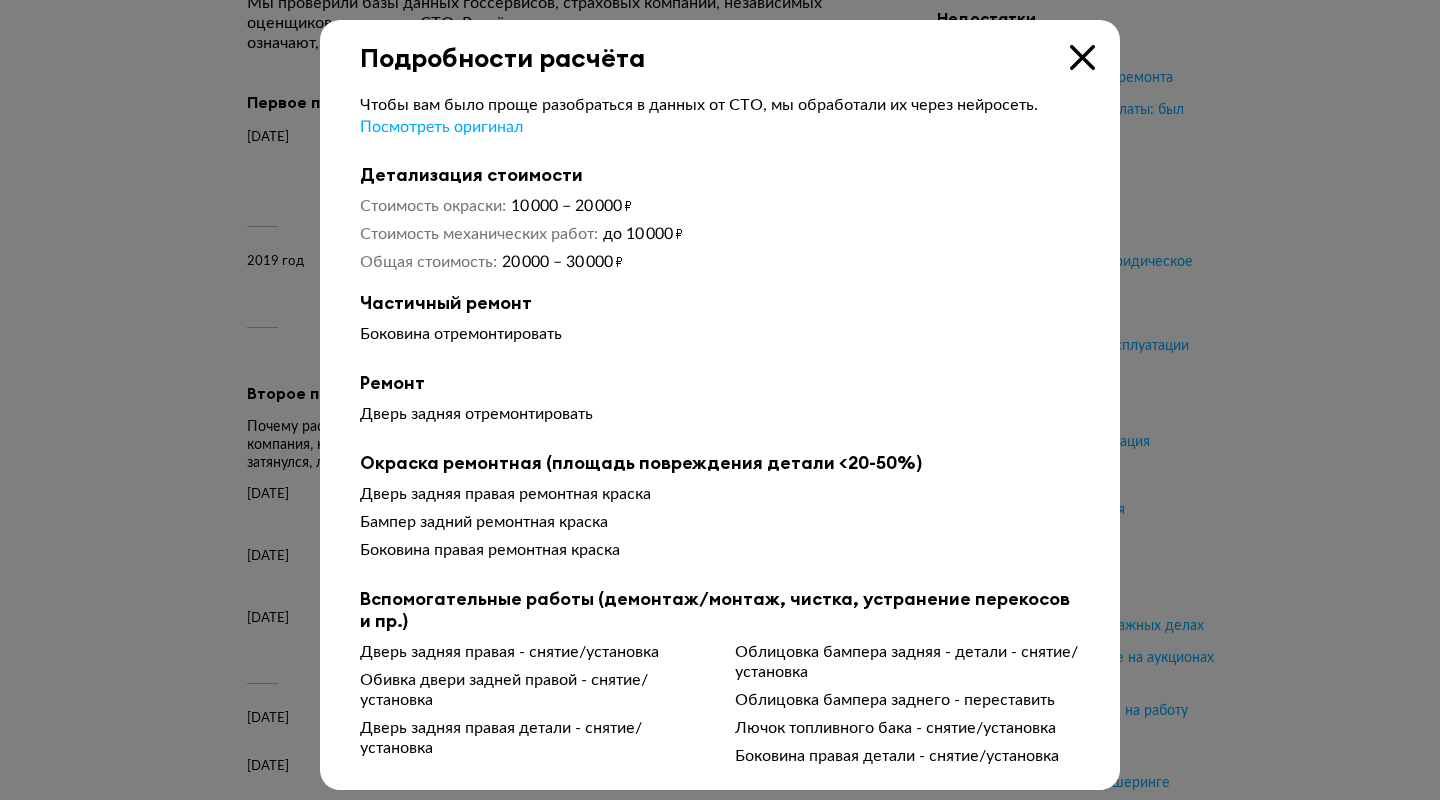 click at bounding box center [720, 400] 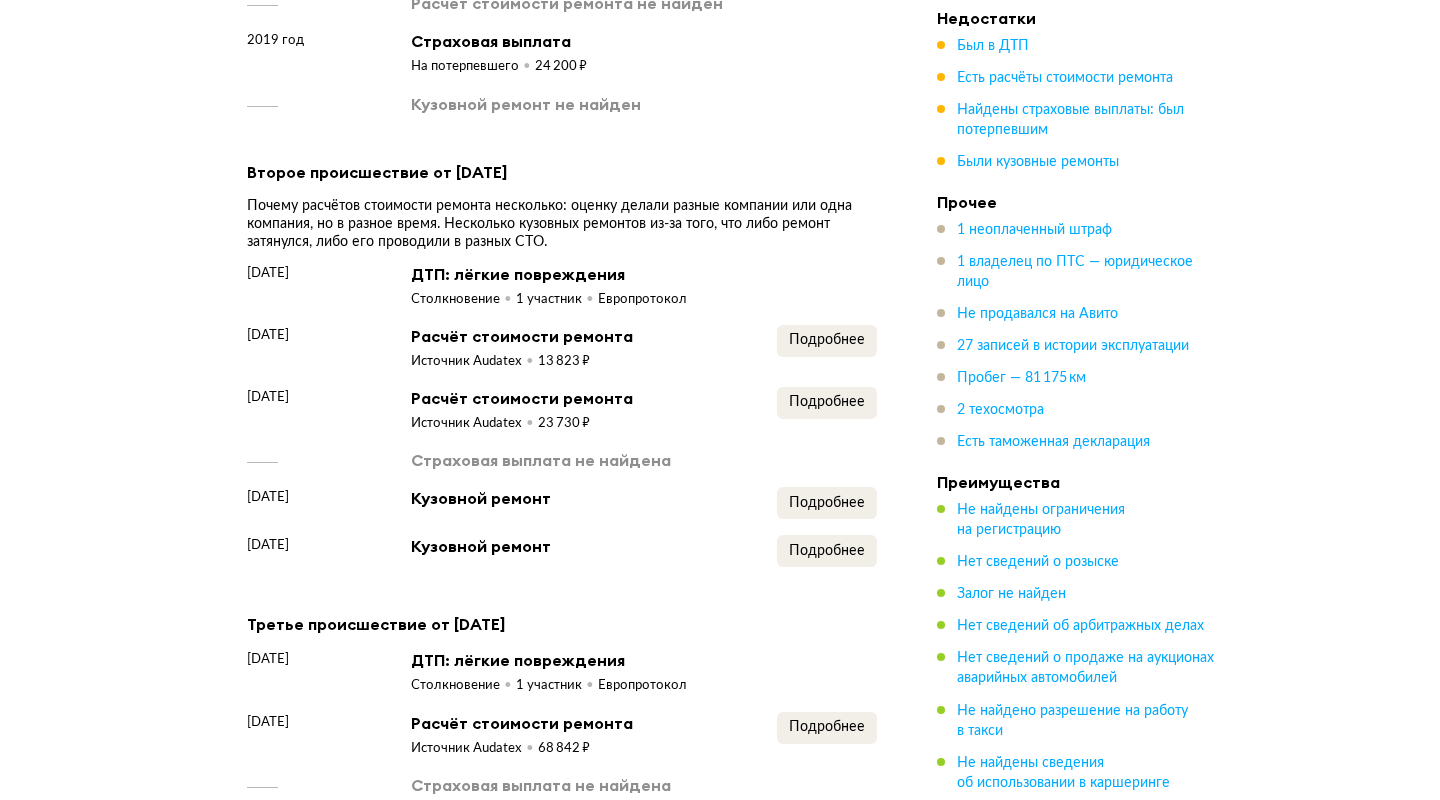 scroll, scrollTop: 2790, scrollLeft: 0, axis: vertical 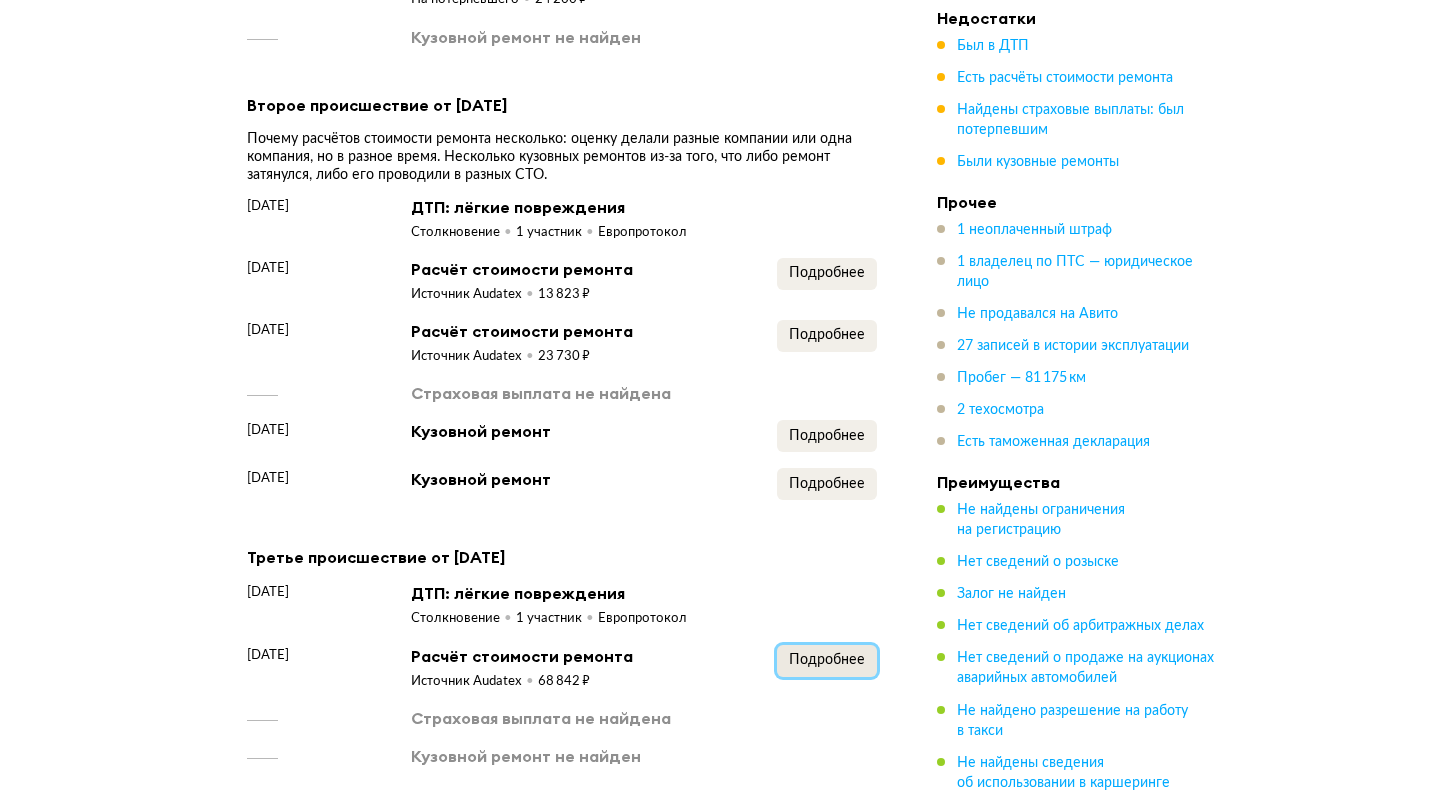 click on "Подробнее" at bounding box center (827, 661) 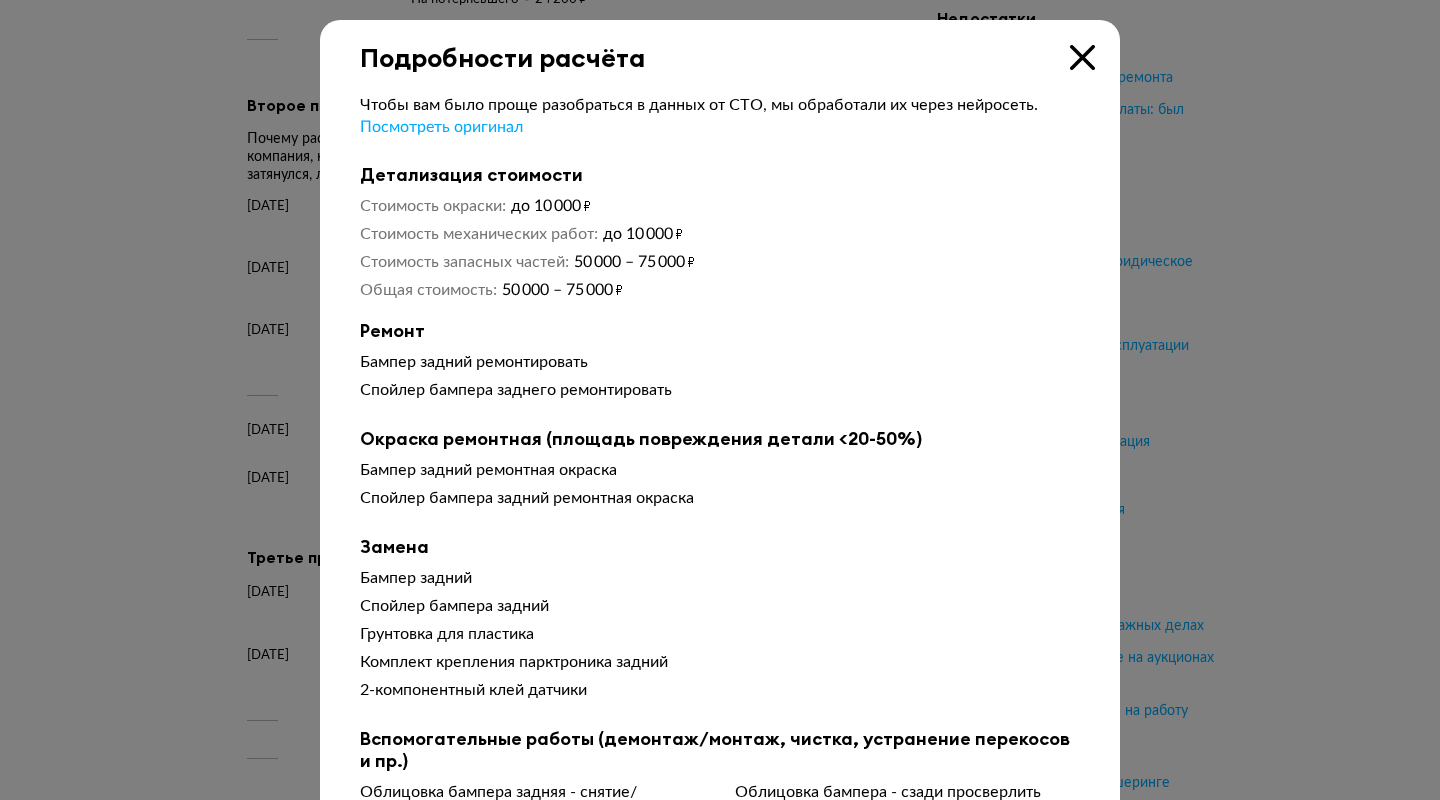click at bounding box center [720, 400] 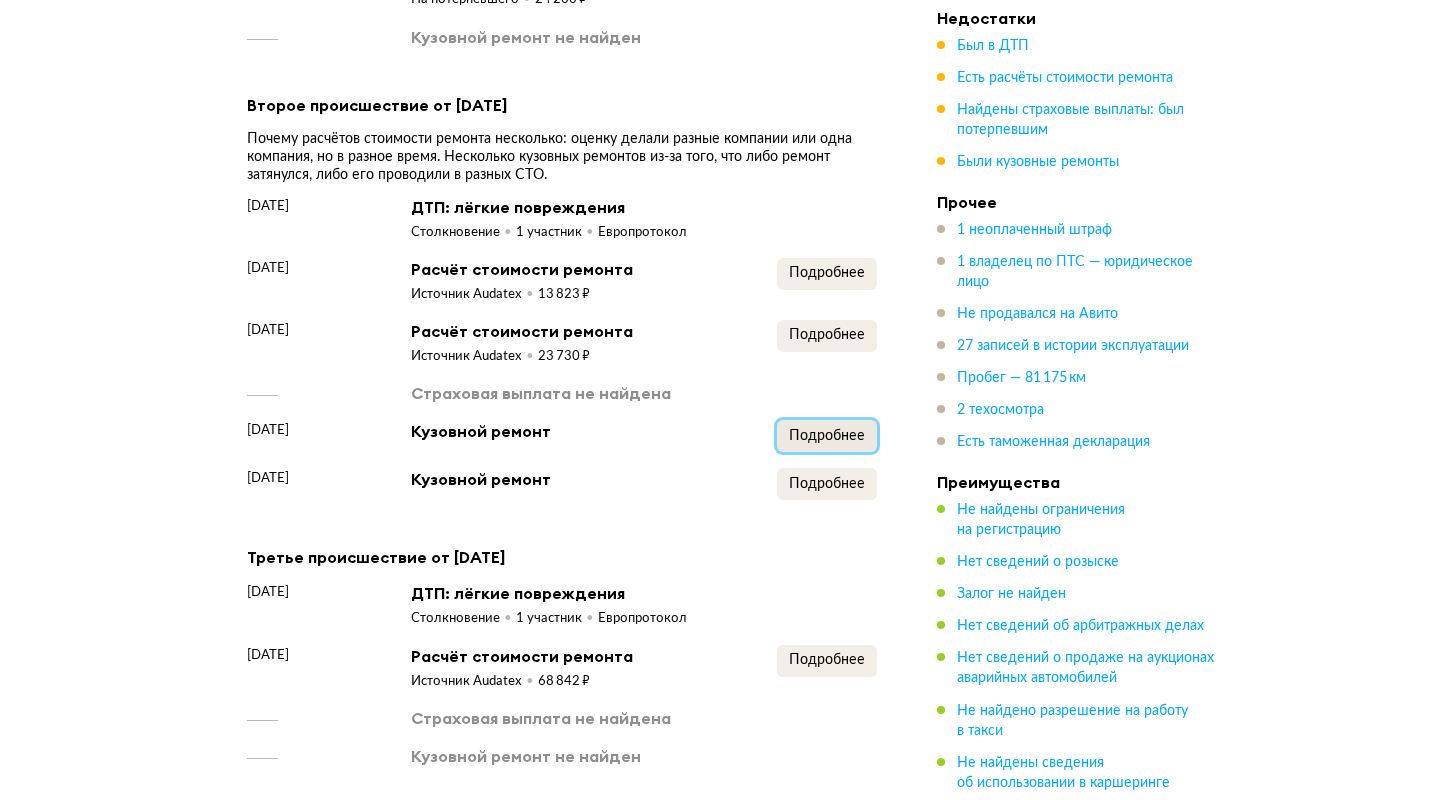 click on "Подробнее" at bounding box center (827, 436) 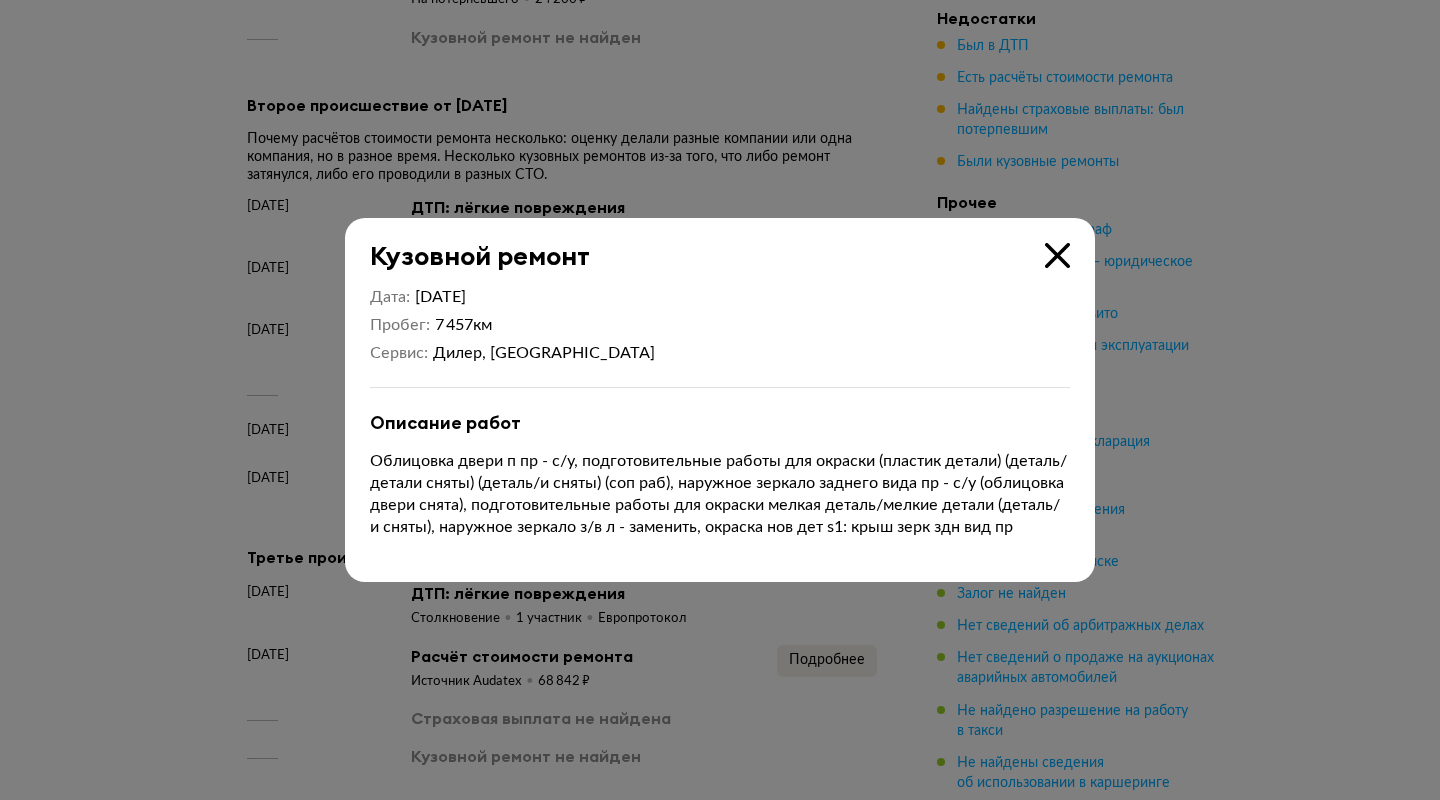 click at bounding box center (720, 400) 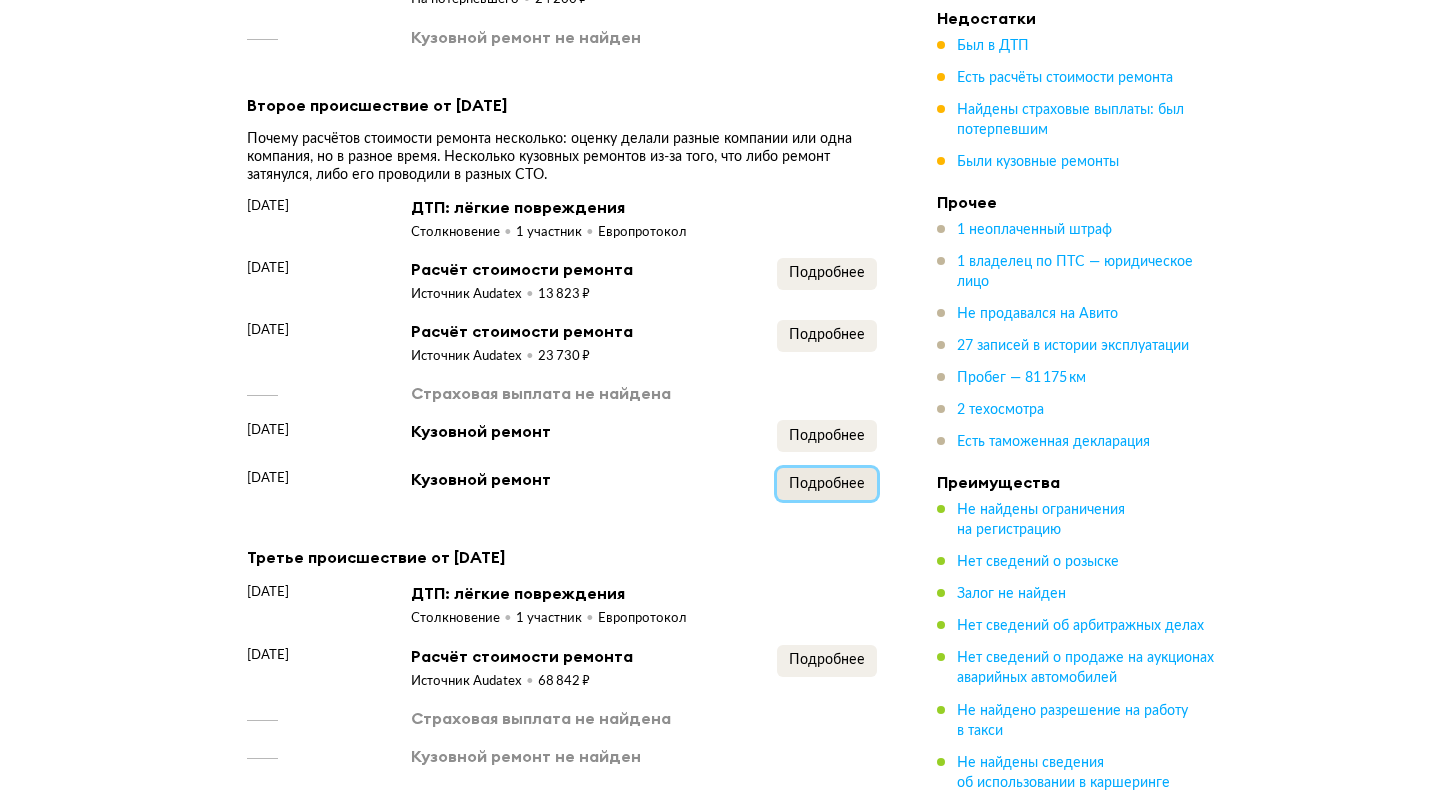 click on "Подробнее" at bounding box center [827, 484] 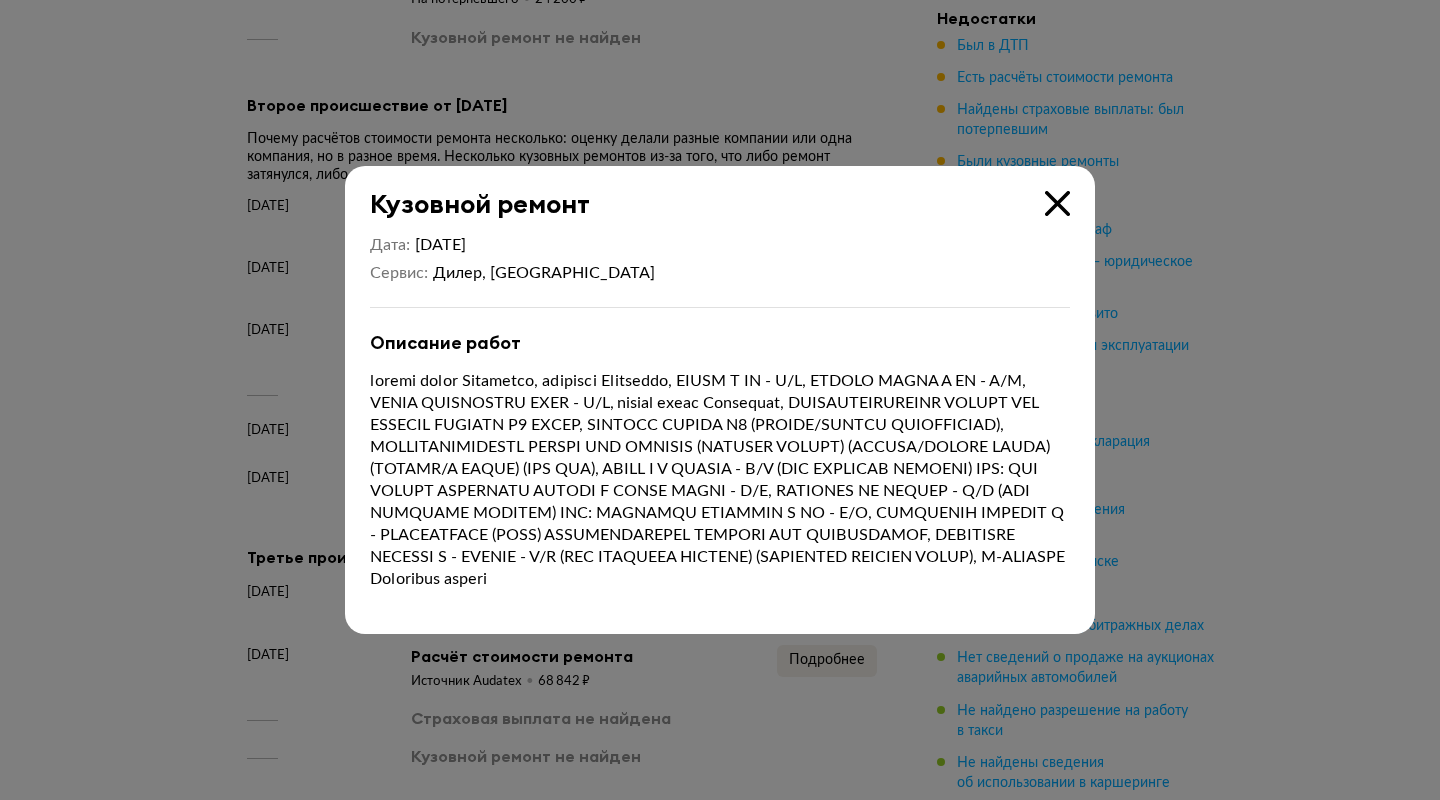 click at bounding box center (720, 400) 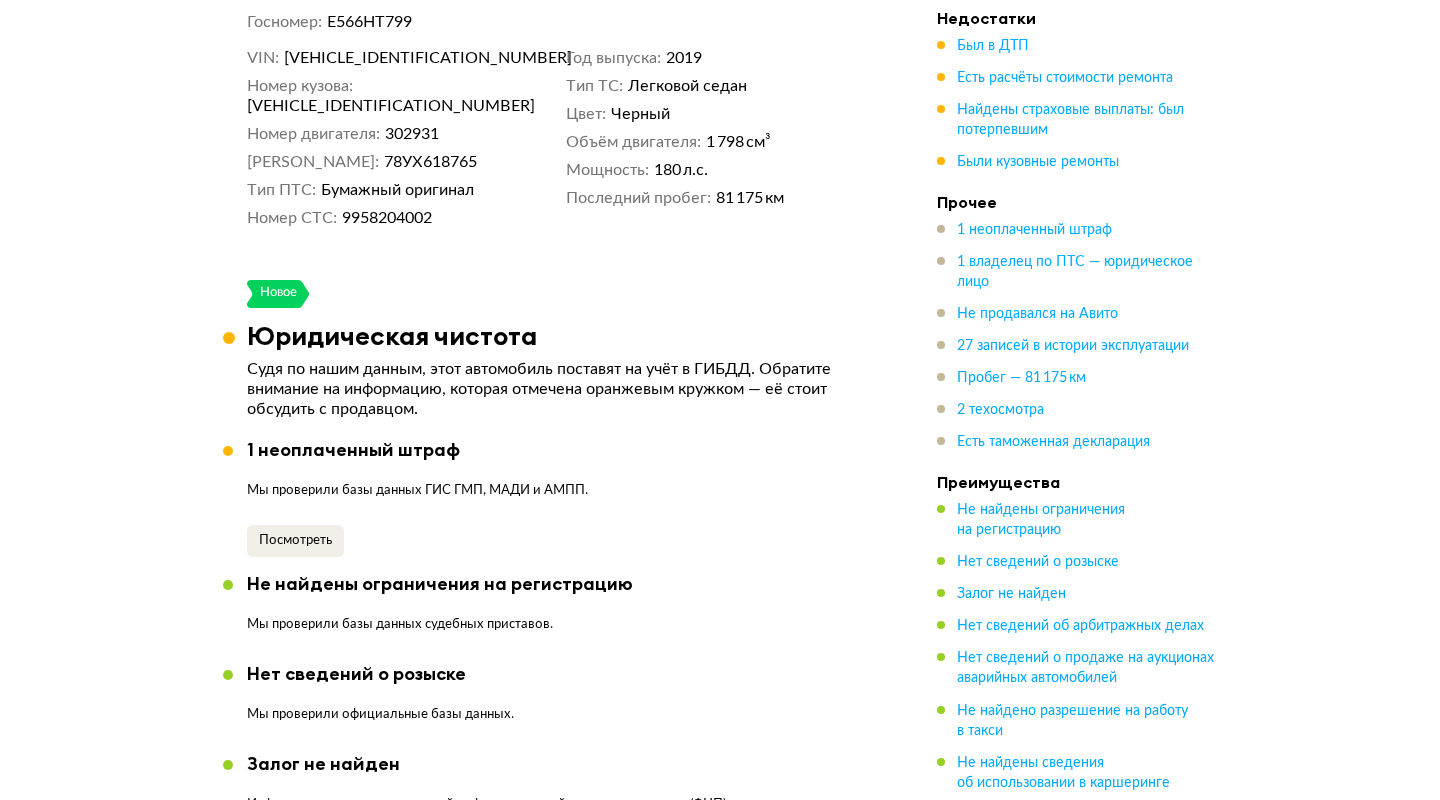 scroll, scrollTop: 0, scrollLeft: 0, axis: both 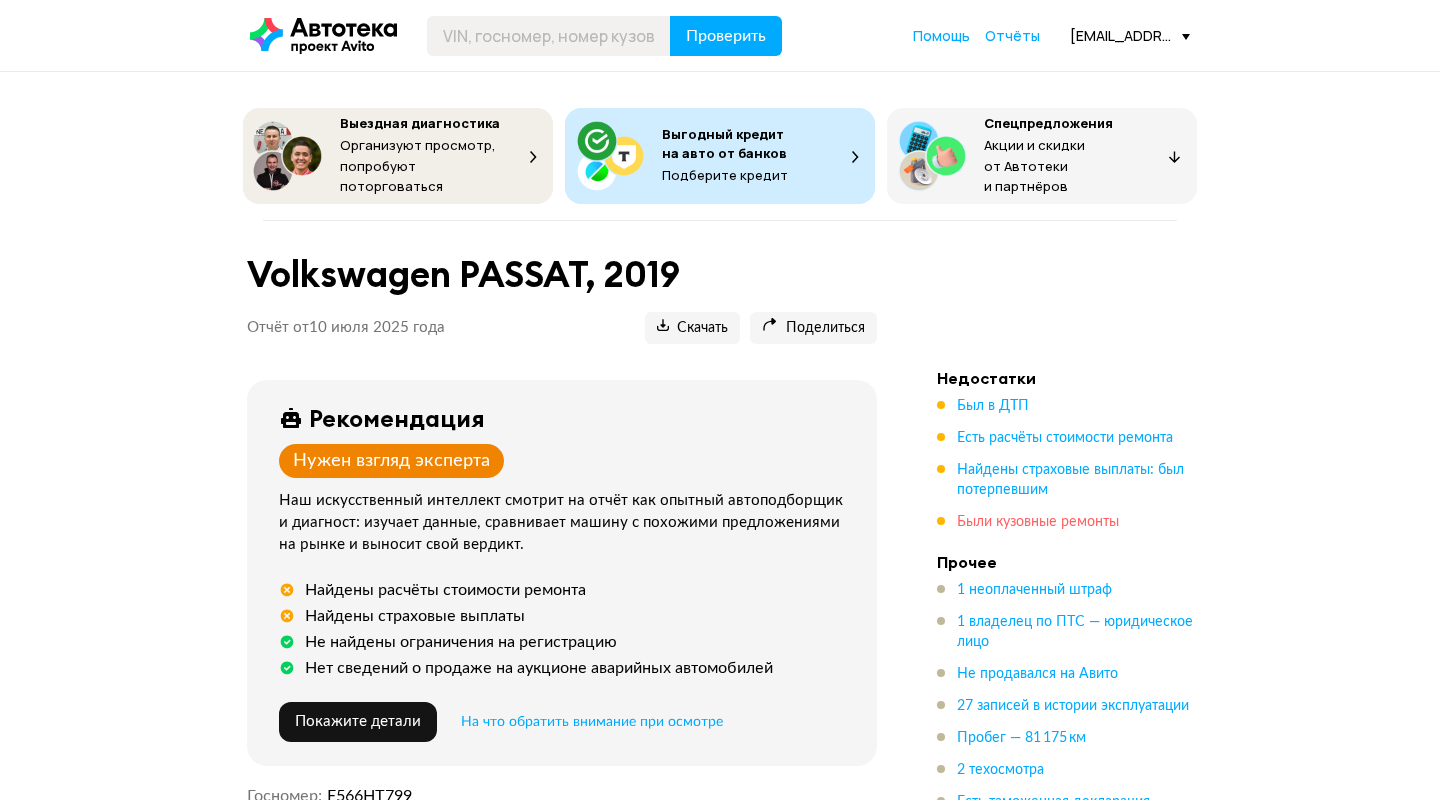 click on "Были кузовные ремонты" at bounding box center [1038, 522] 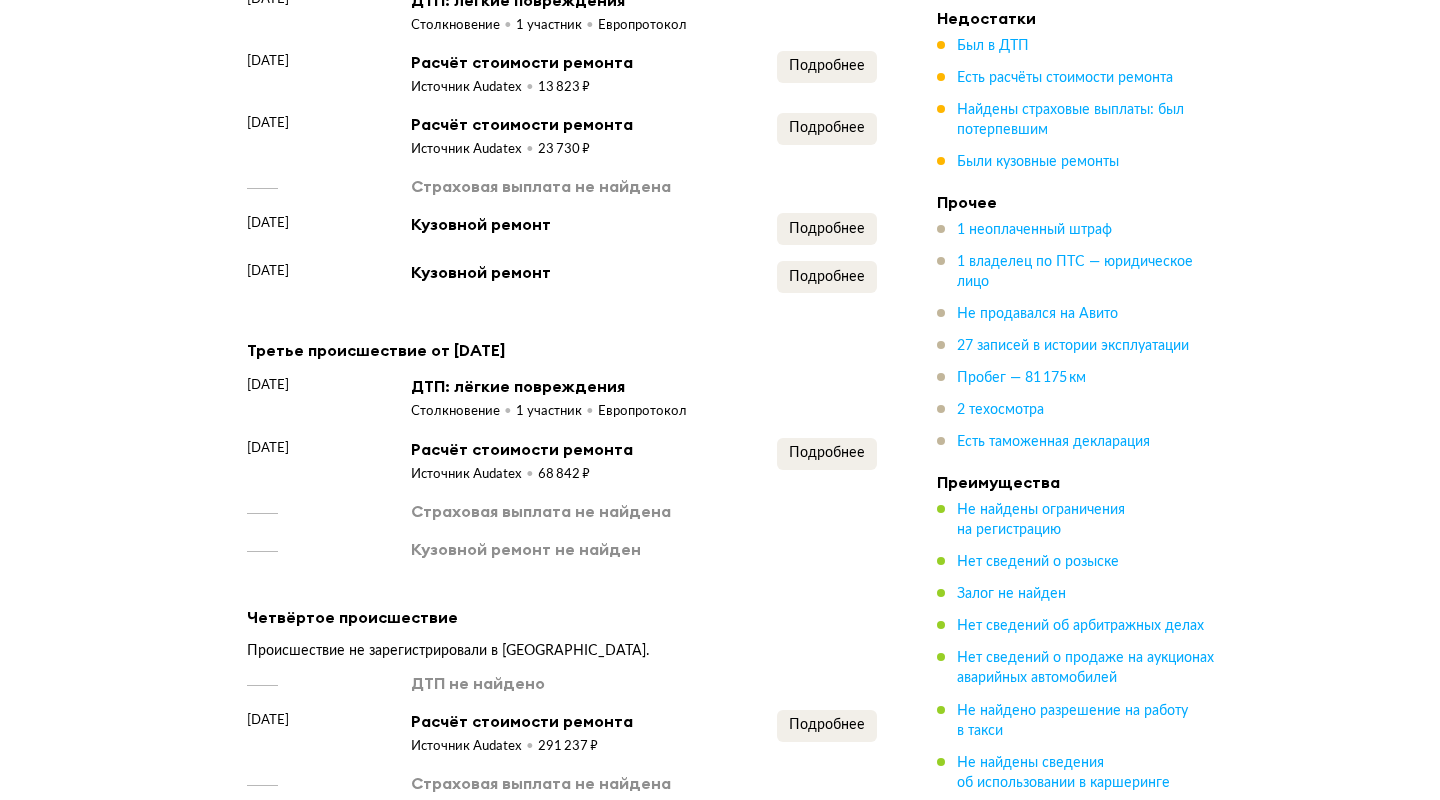 scroll, scrollTop: 3058, scrollLeft: 0, axis: vertical 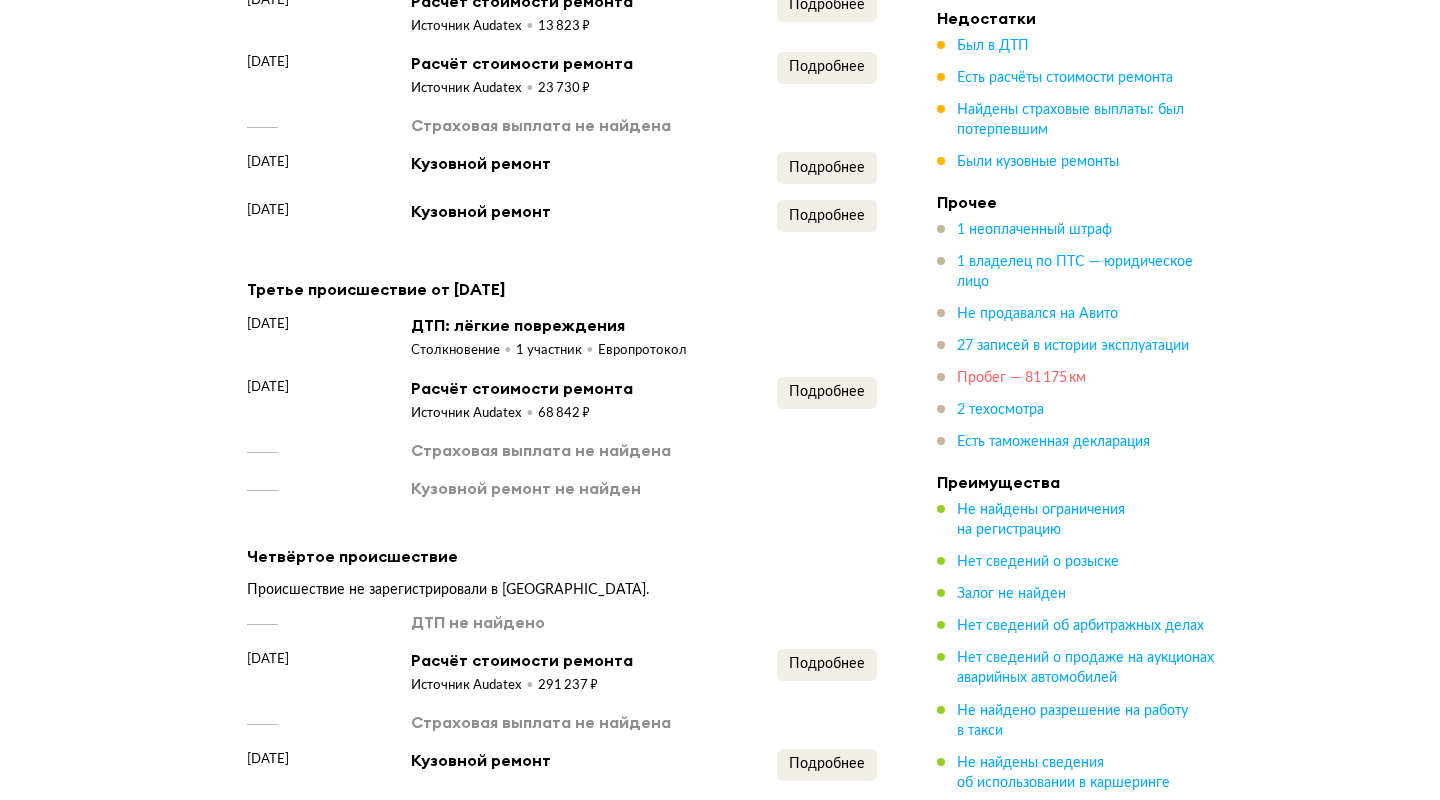 click on "Пробег —  81 175 км" at bounding box center (1021, 378) 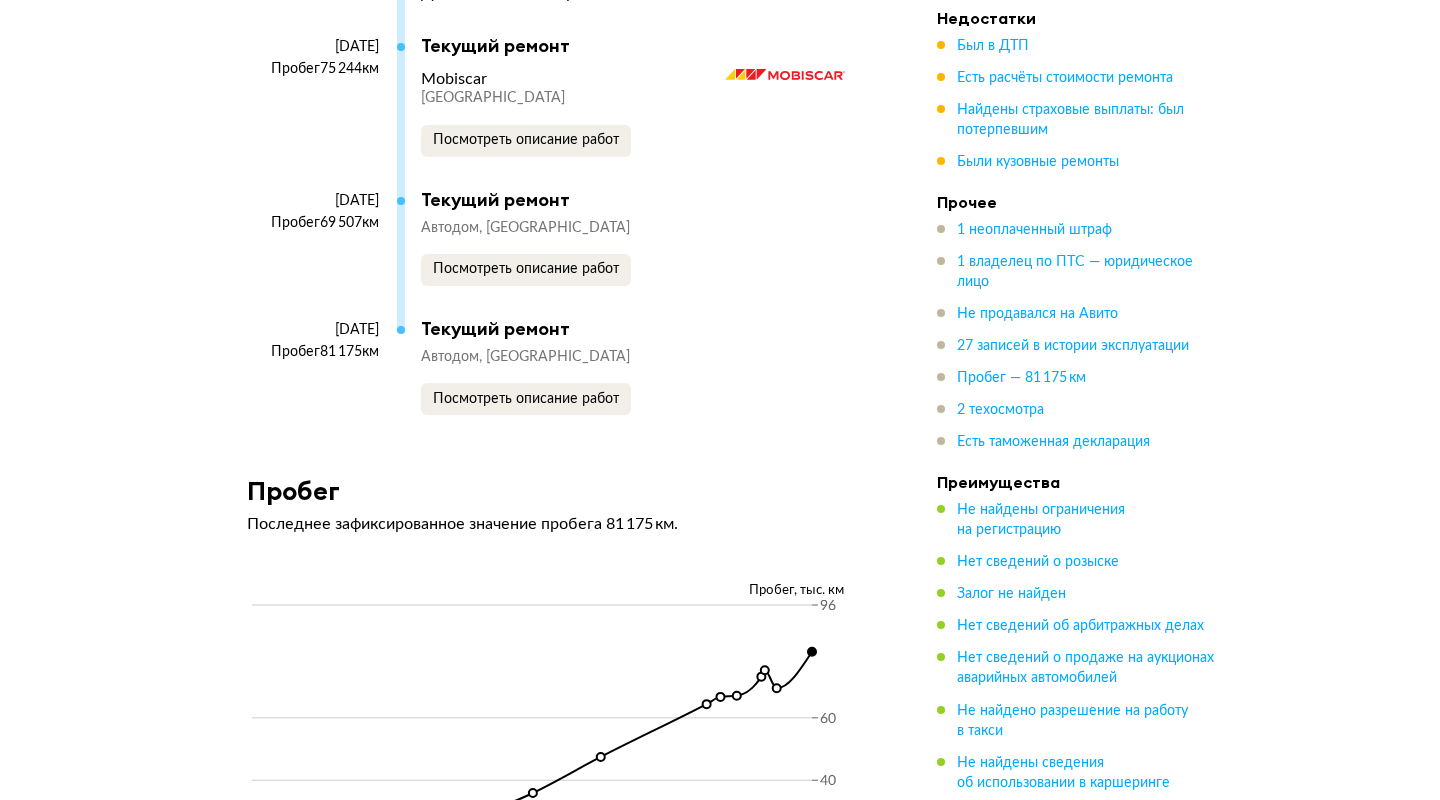 scroll, scrollTop: 8272, scrollLeft: 0, axis: vertical 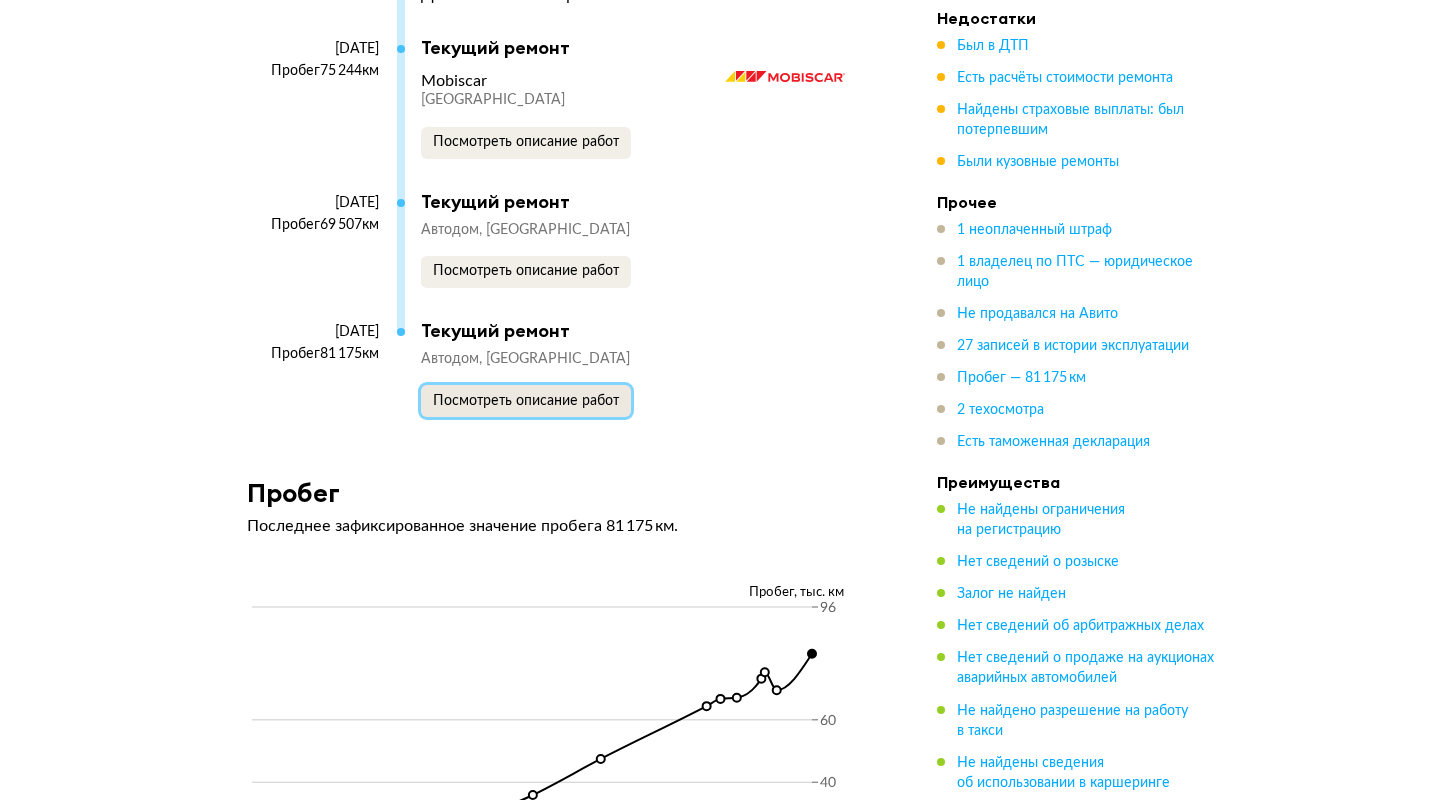 click on "Посмотреть описание работ" at bounding box center [526, 401] 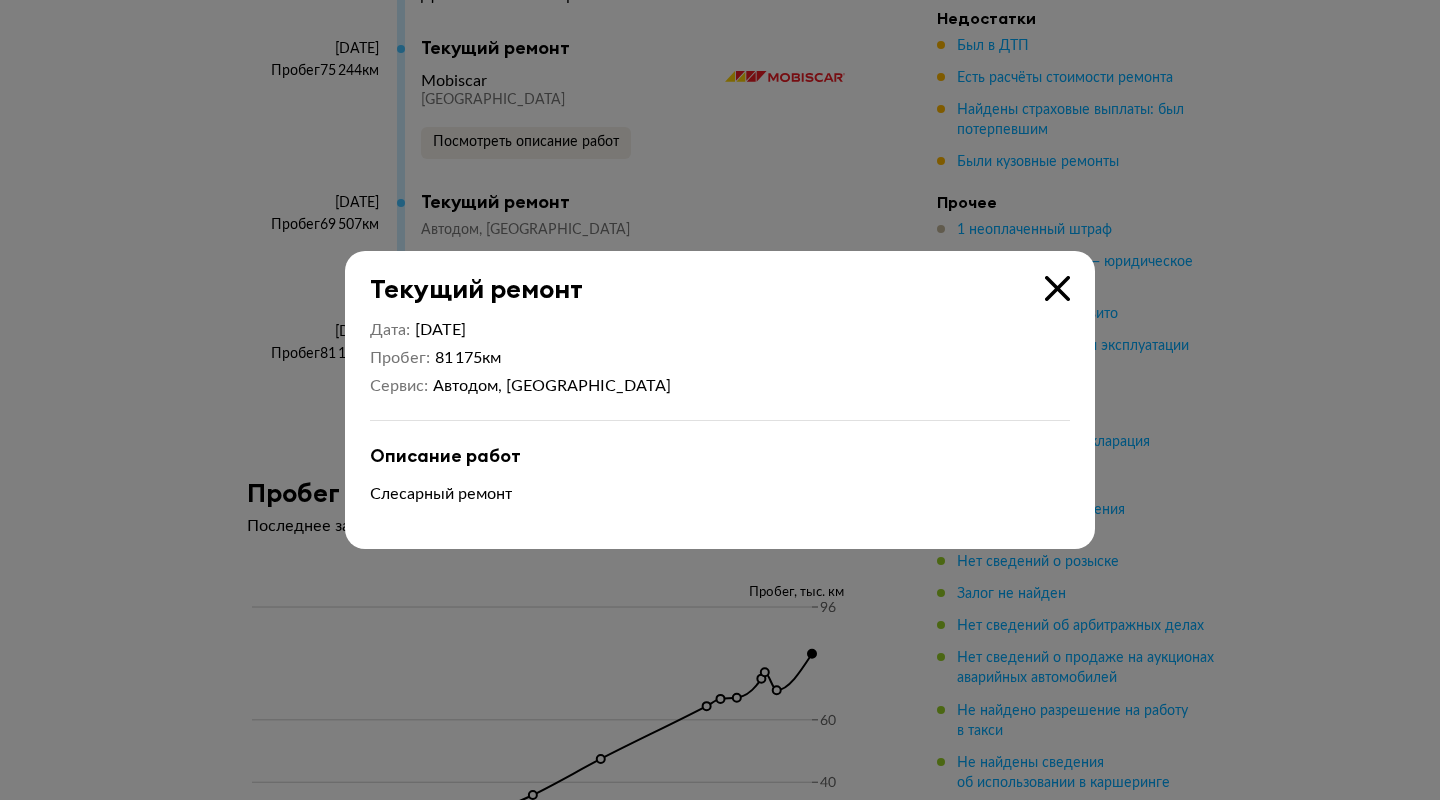 click at bounding box center [720, 400] 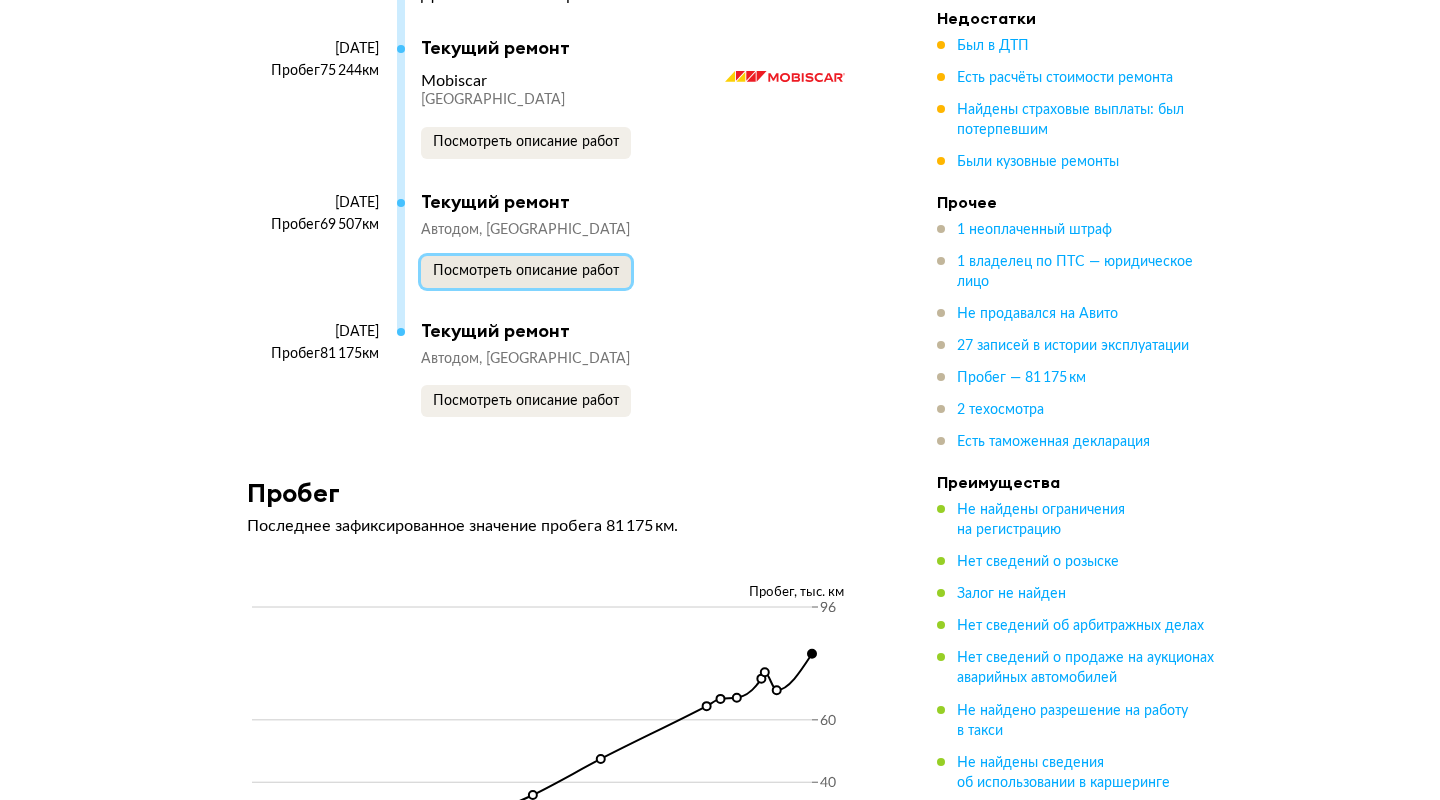click on "Посмотреть описание работ" at bounding box center (526, 272) 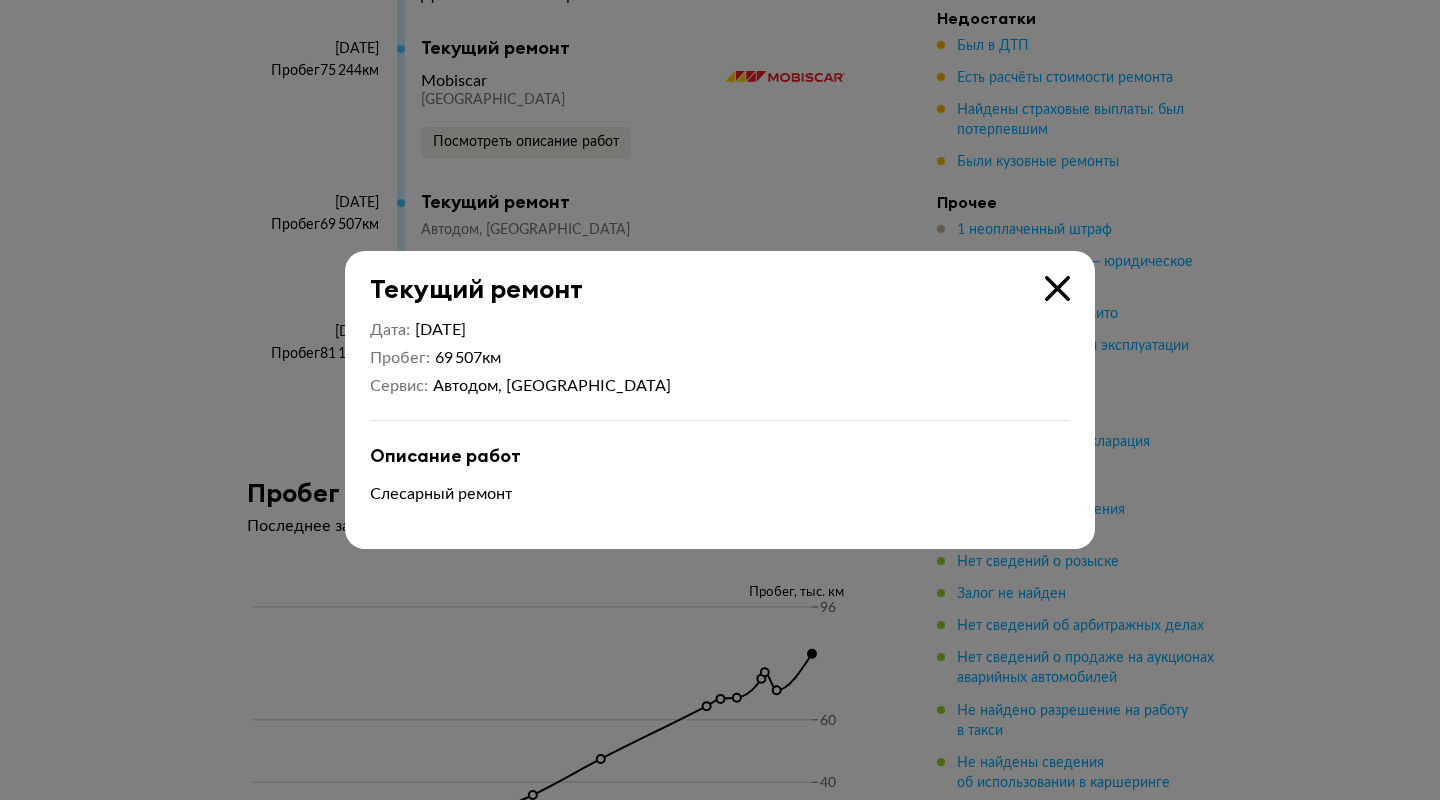 click at bounding box center (720, 400) 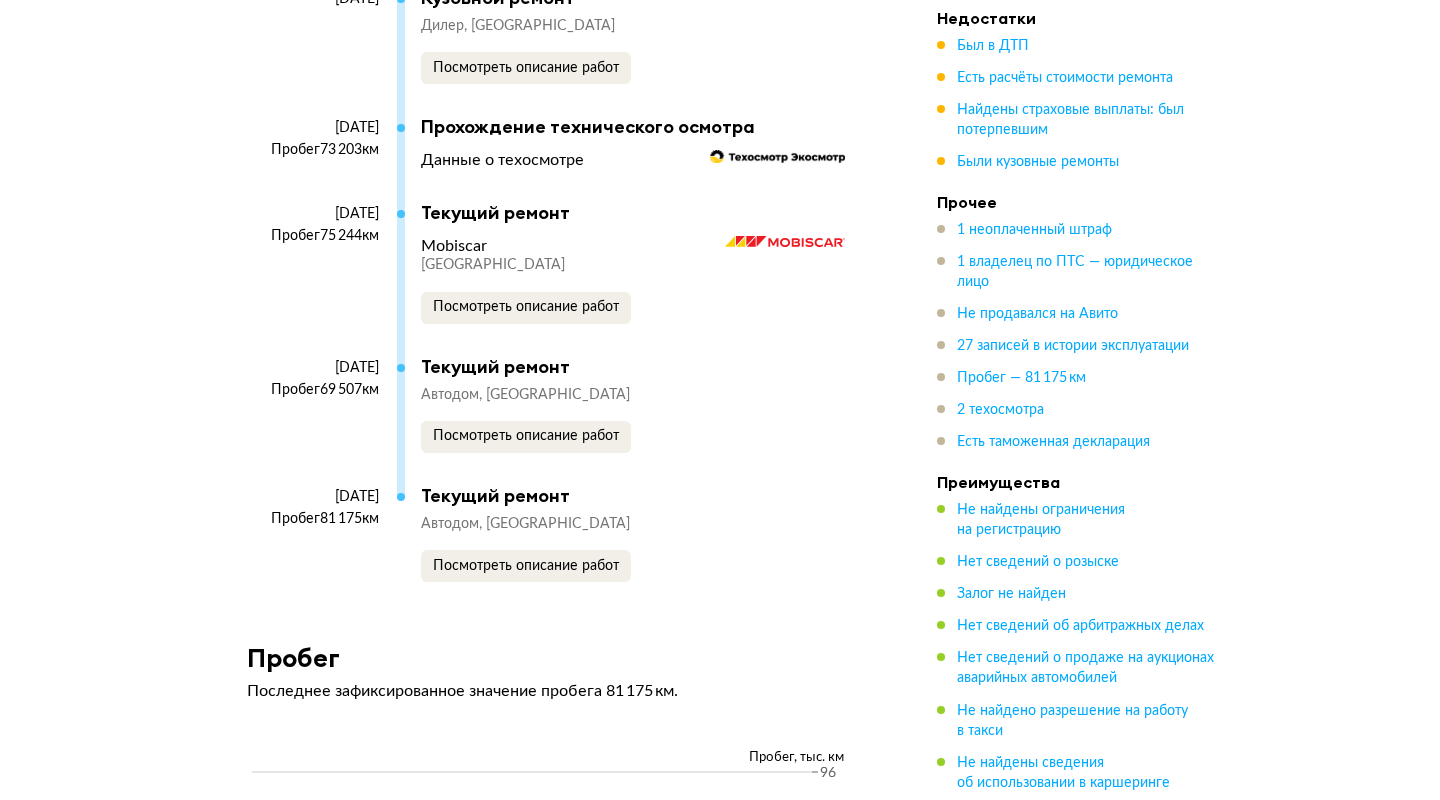 scroll, scrollTop: 8074, scrollLeft: 0, axis: vertical 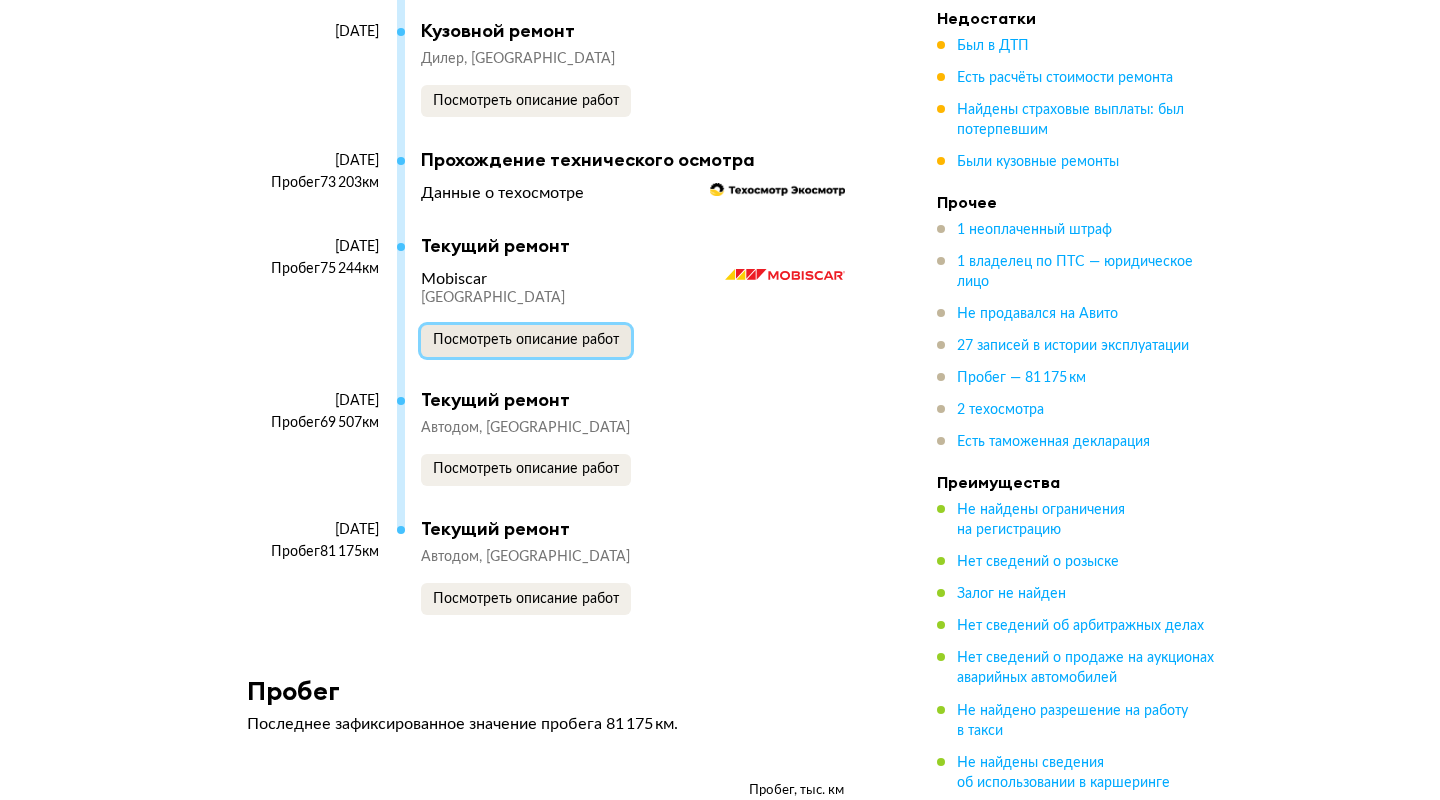 click on "Посмотреть описание работ" at bounding box center (526, 340) 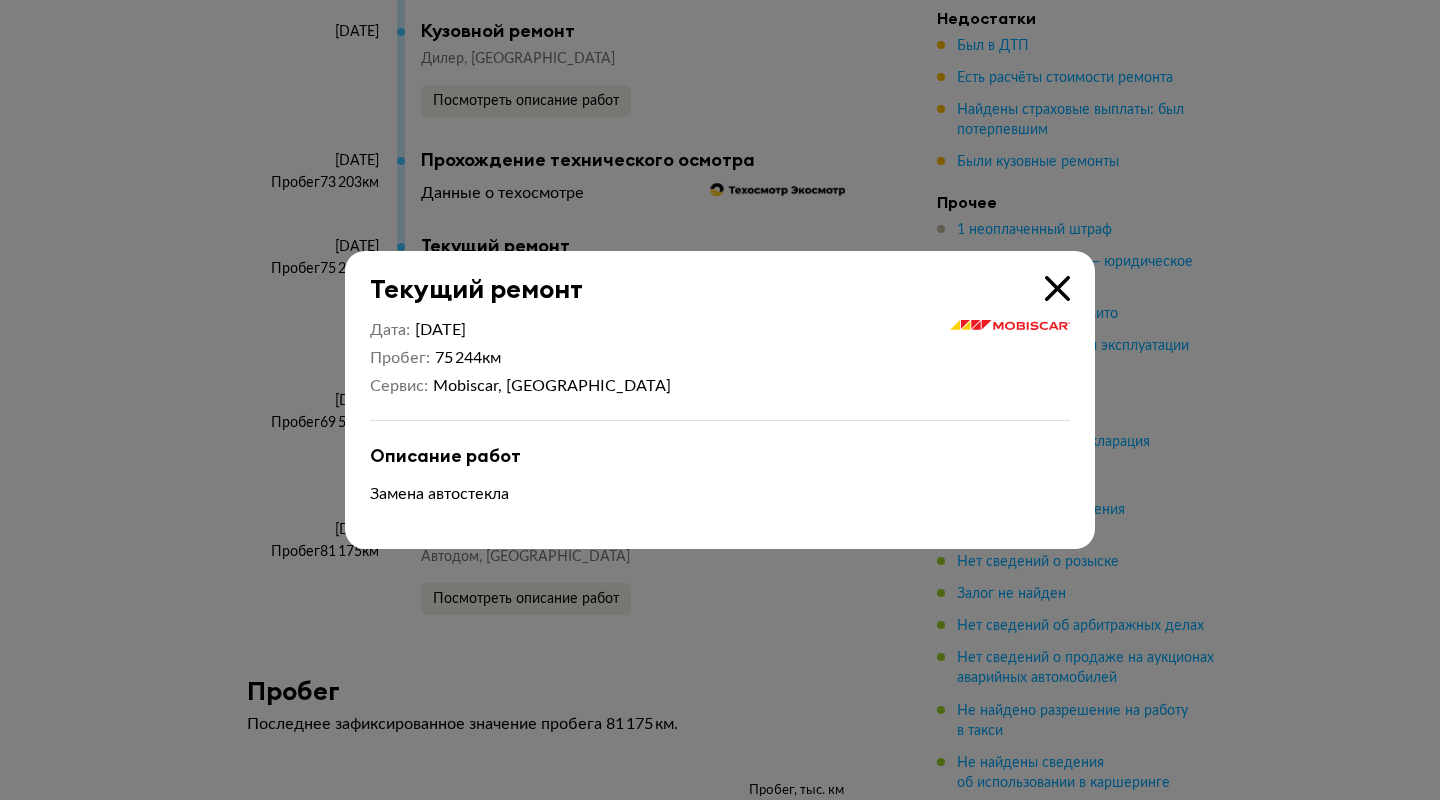 click at bounding box center [720, 400] 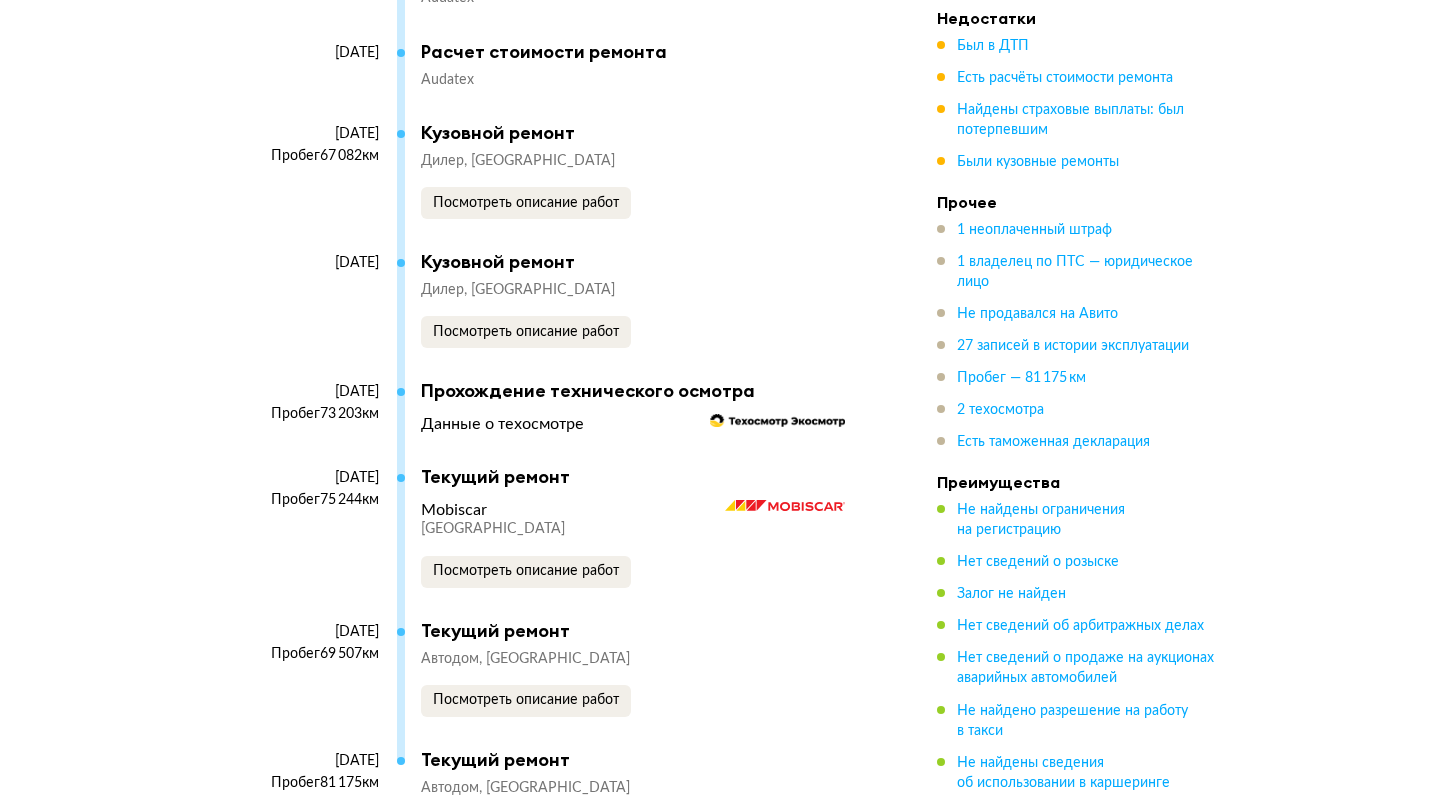 scroll, scrollTop: 7842, scrollLeft: 0, axis: vertical 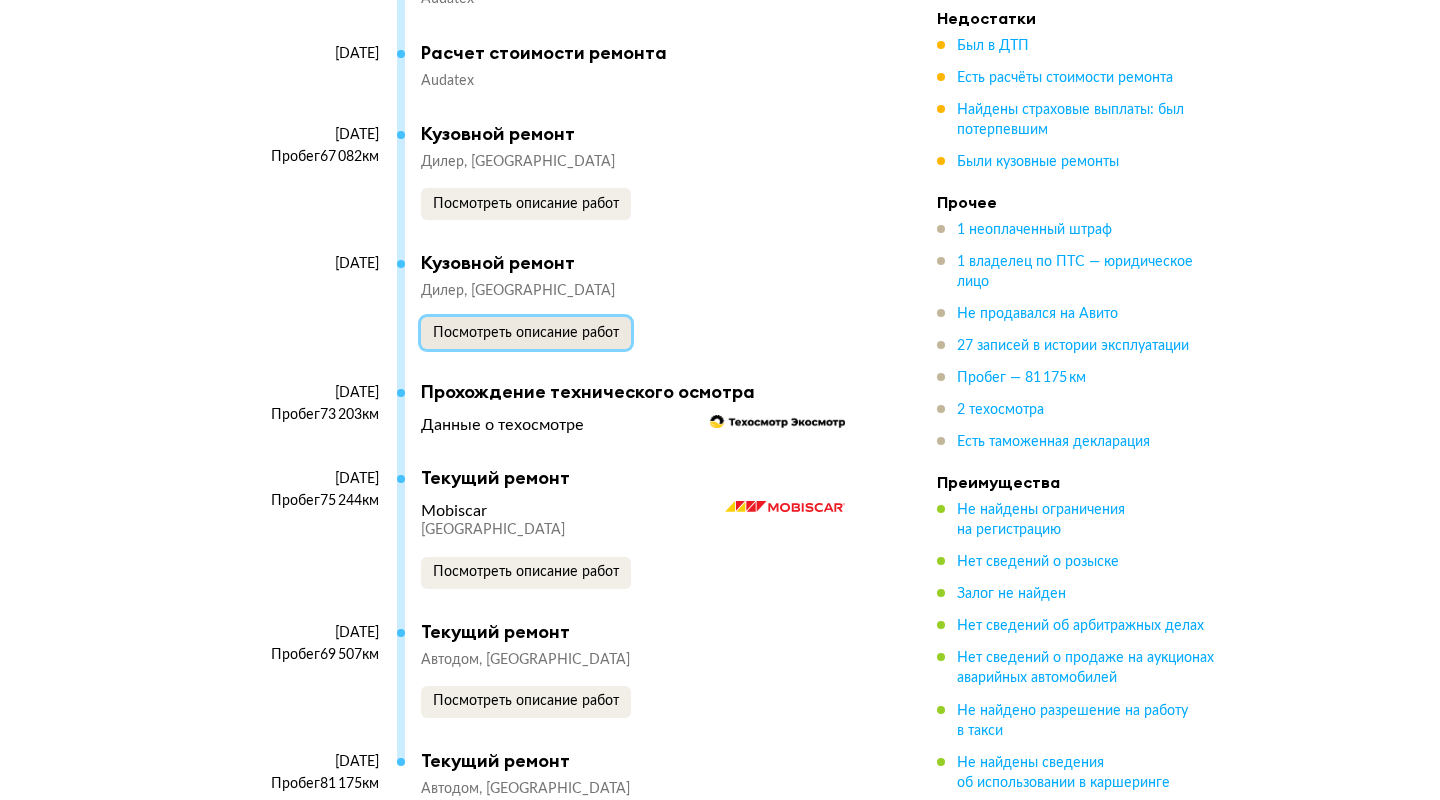 click on "Посмотреть описание работ" at bounding box center (526, 333) 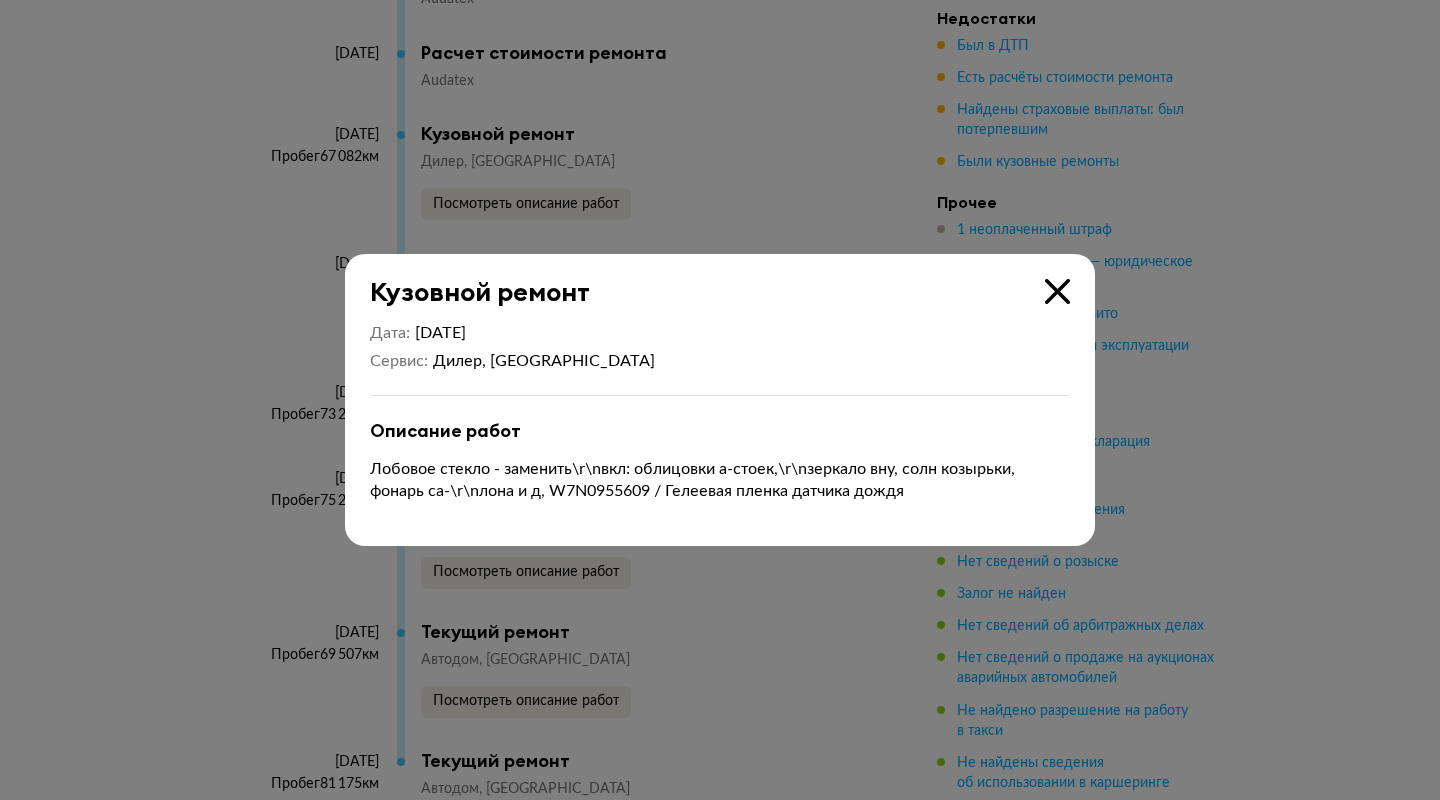 click at bounding box center [720, 400] 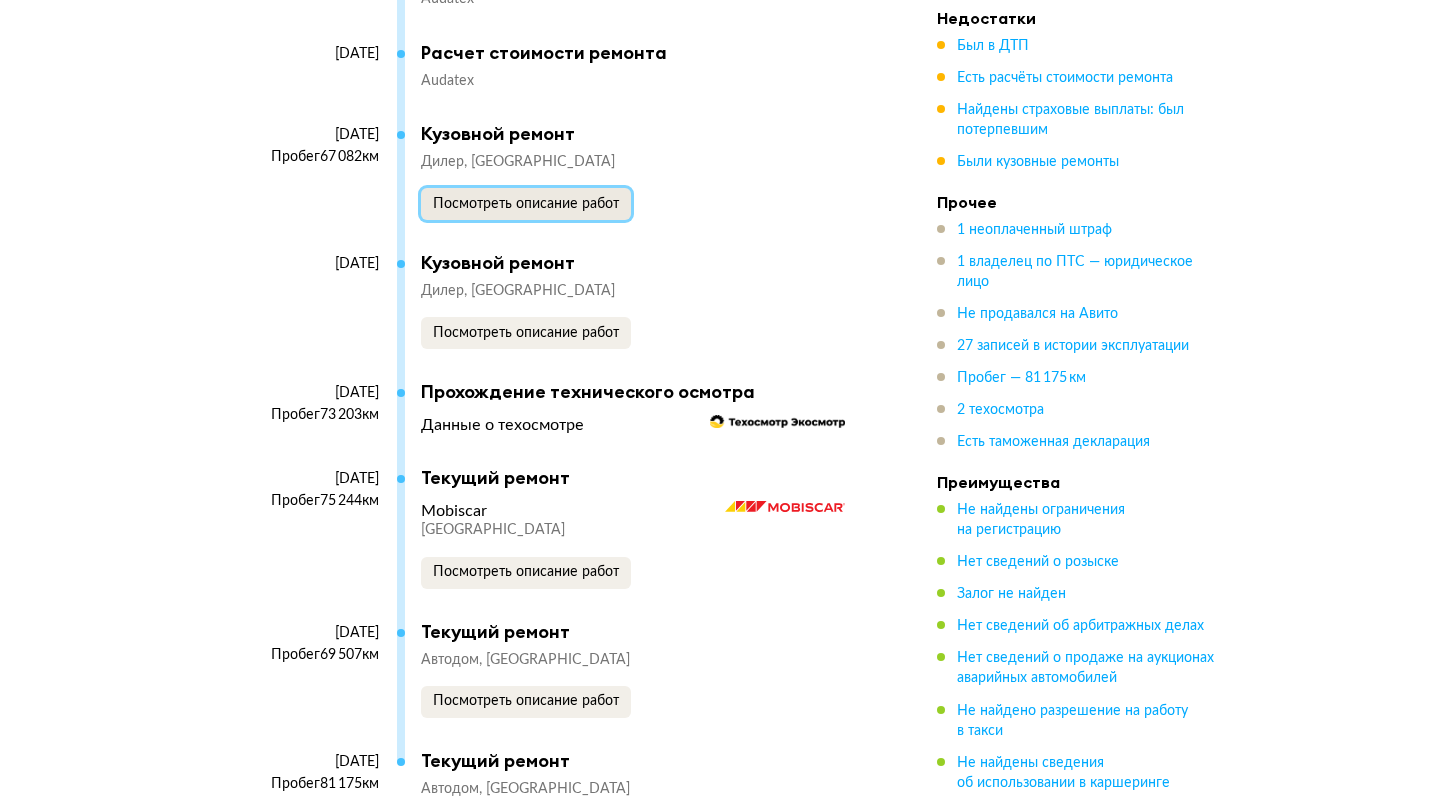 click on "Посмотреть описание работ" at bounding box center [526, 204] 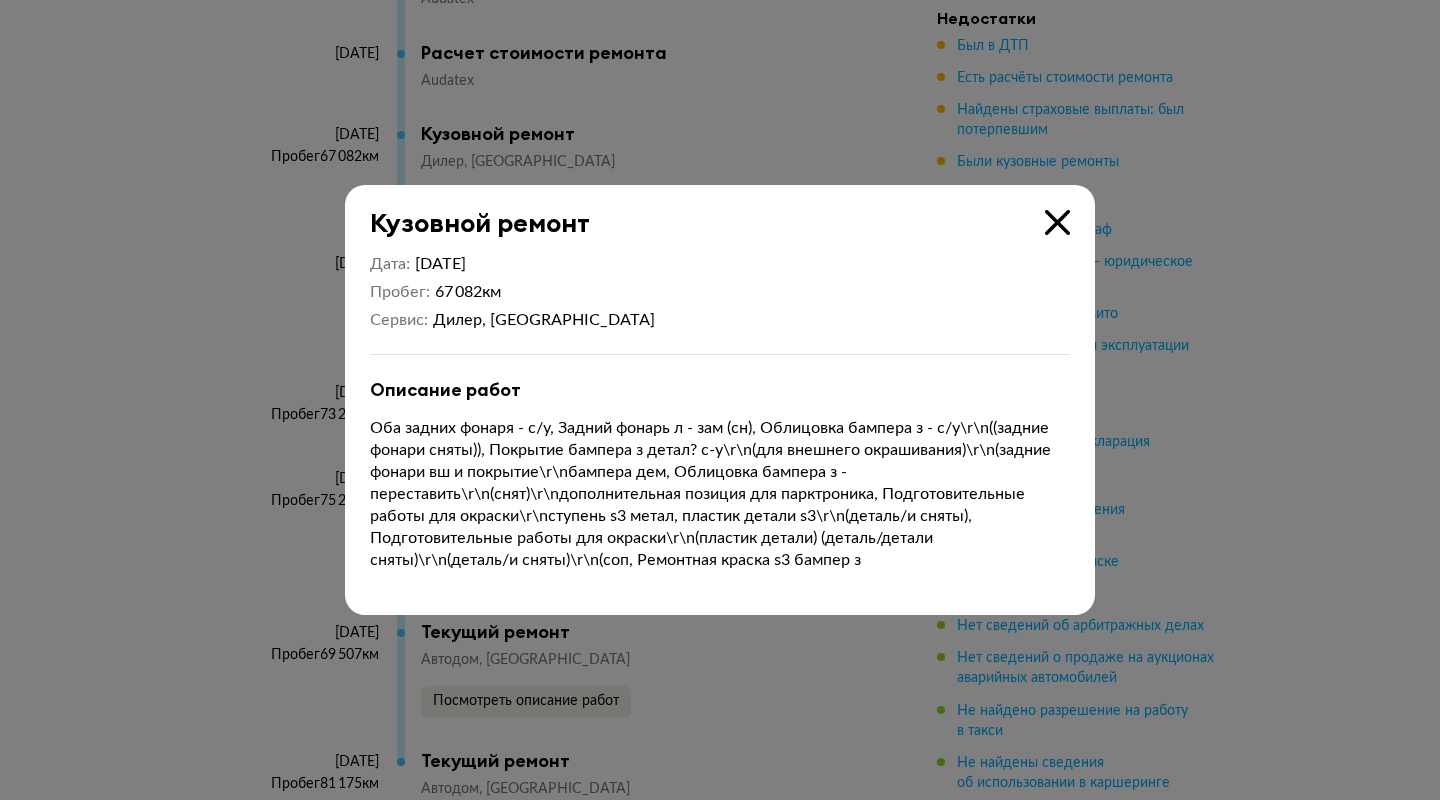click at bounding box center [720, 400] 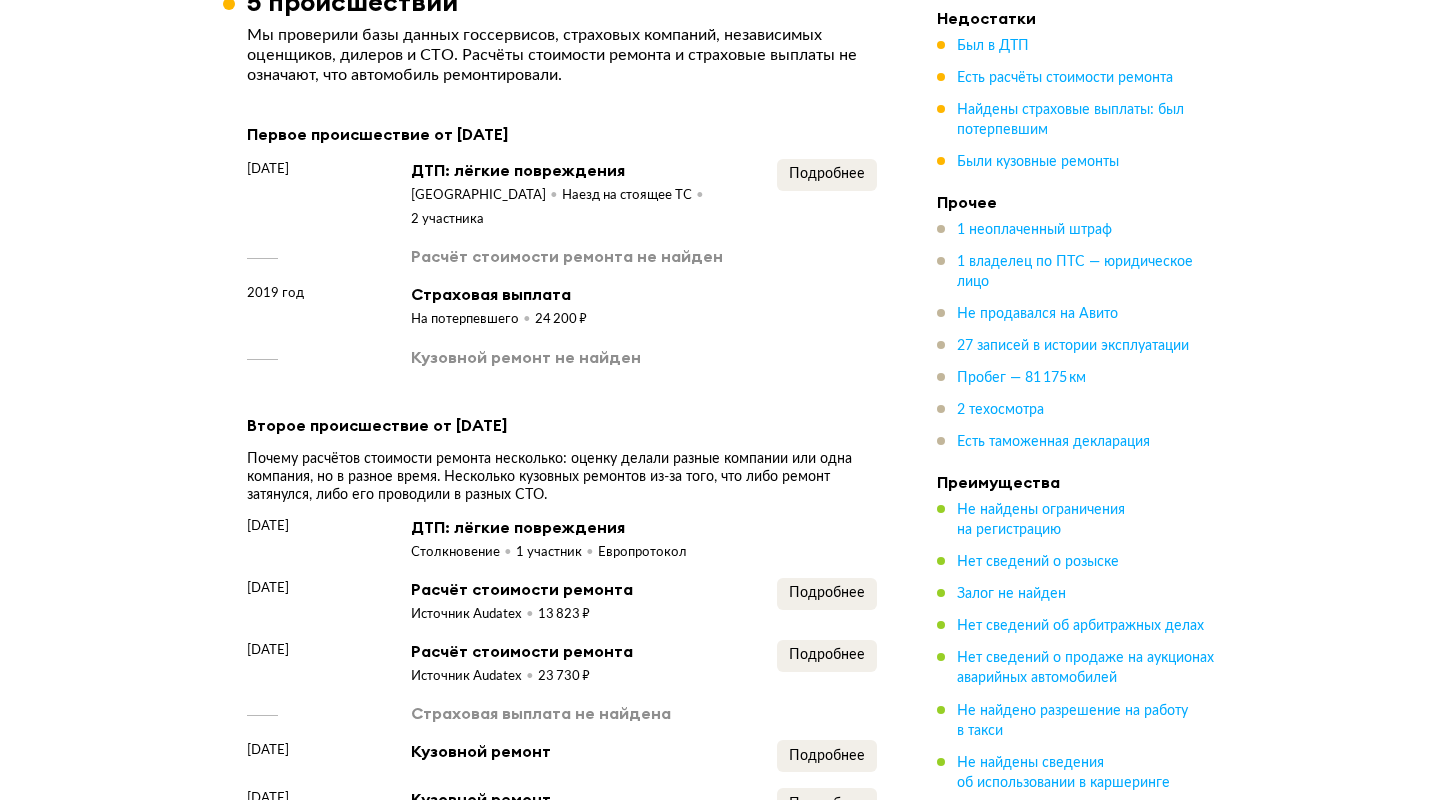 scroll, scrollTop: 2469, scrollLeft: 0, axis: vertical 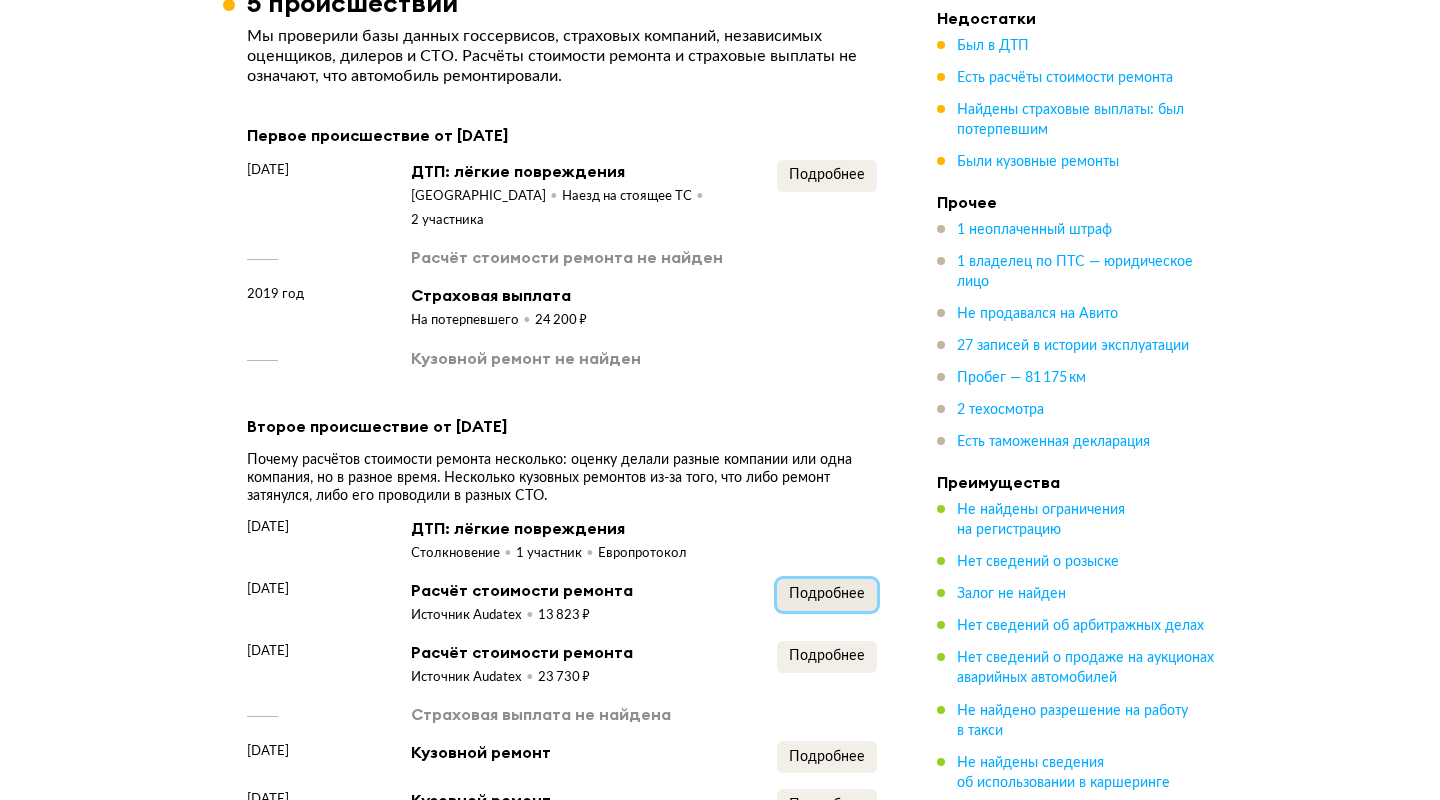 click on "Подробнее" at bounding box center (827, 594) 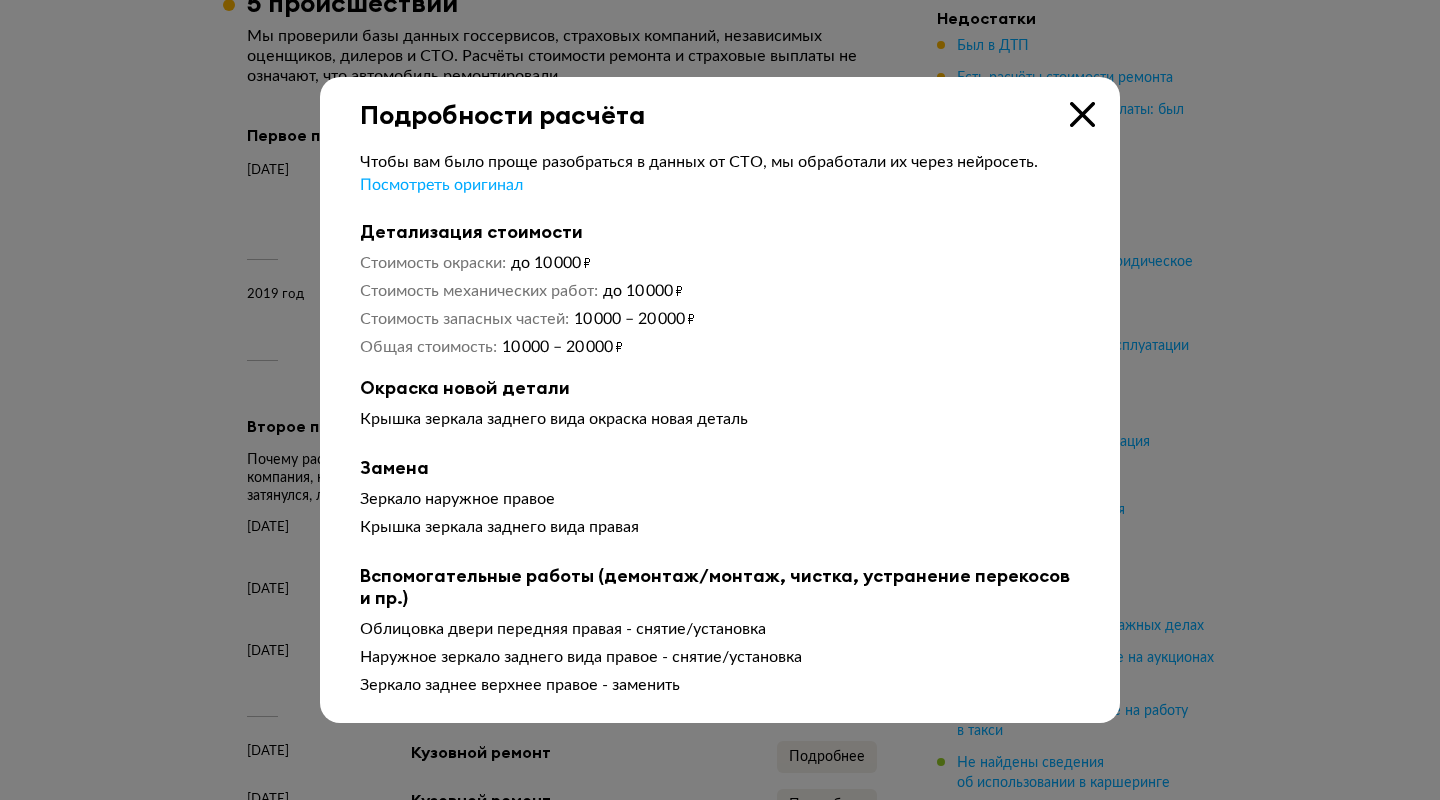 click at bounding box center [720, 400] 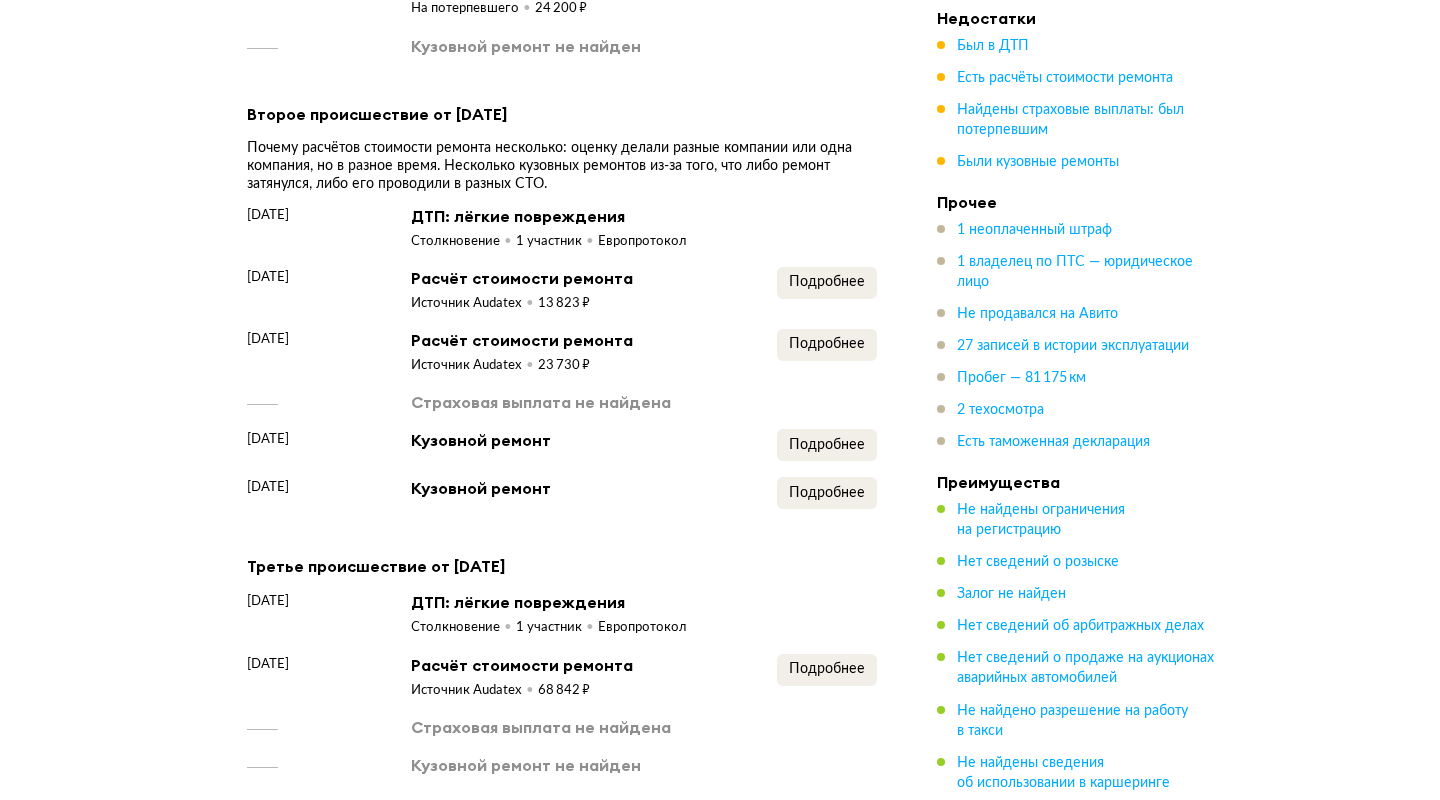 scroll, scrollTop: 2782, scrollLeft: 0, axis: vertical 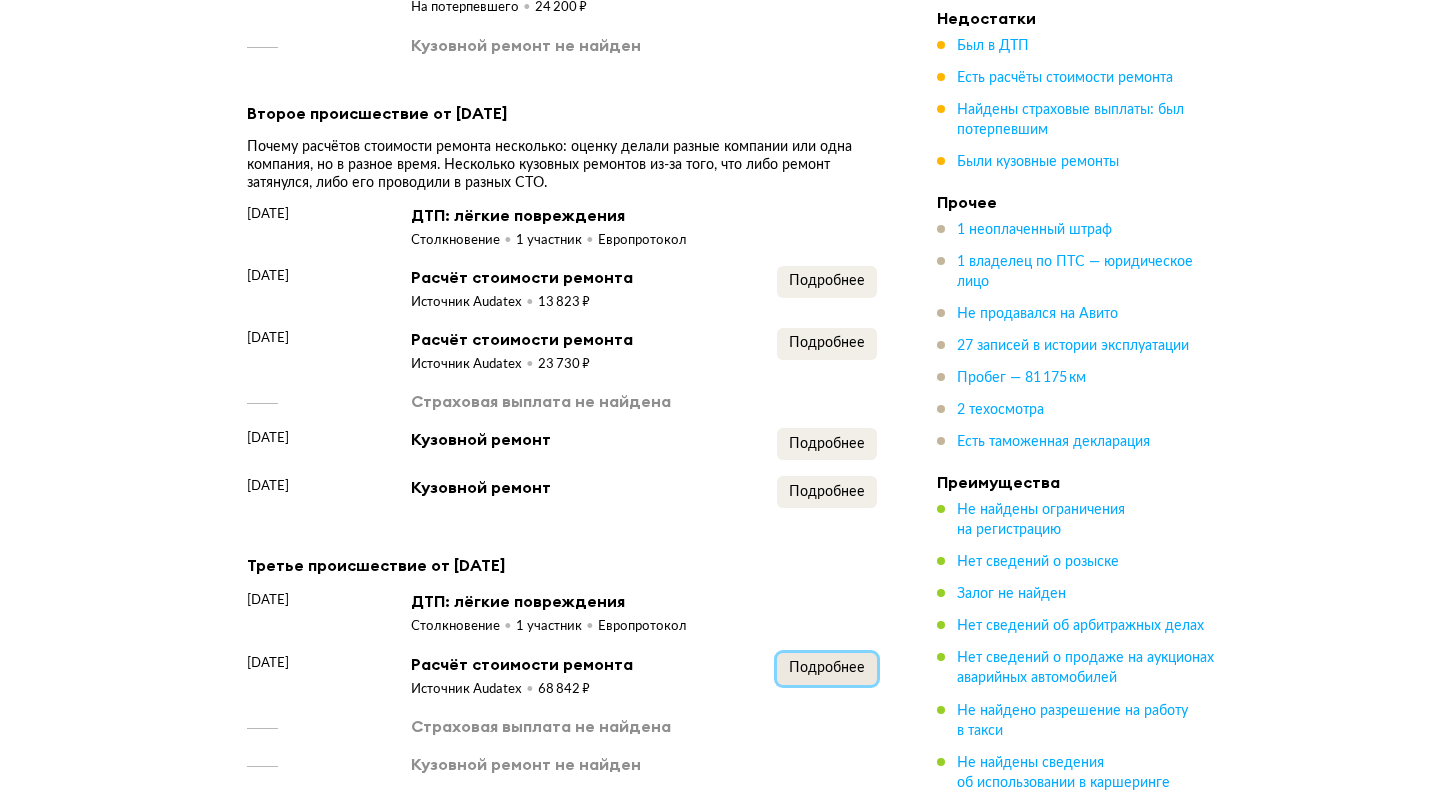 click on "Подробнее" at bounding box center [827, 669] 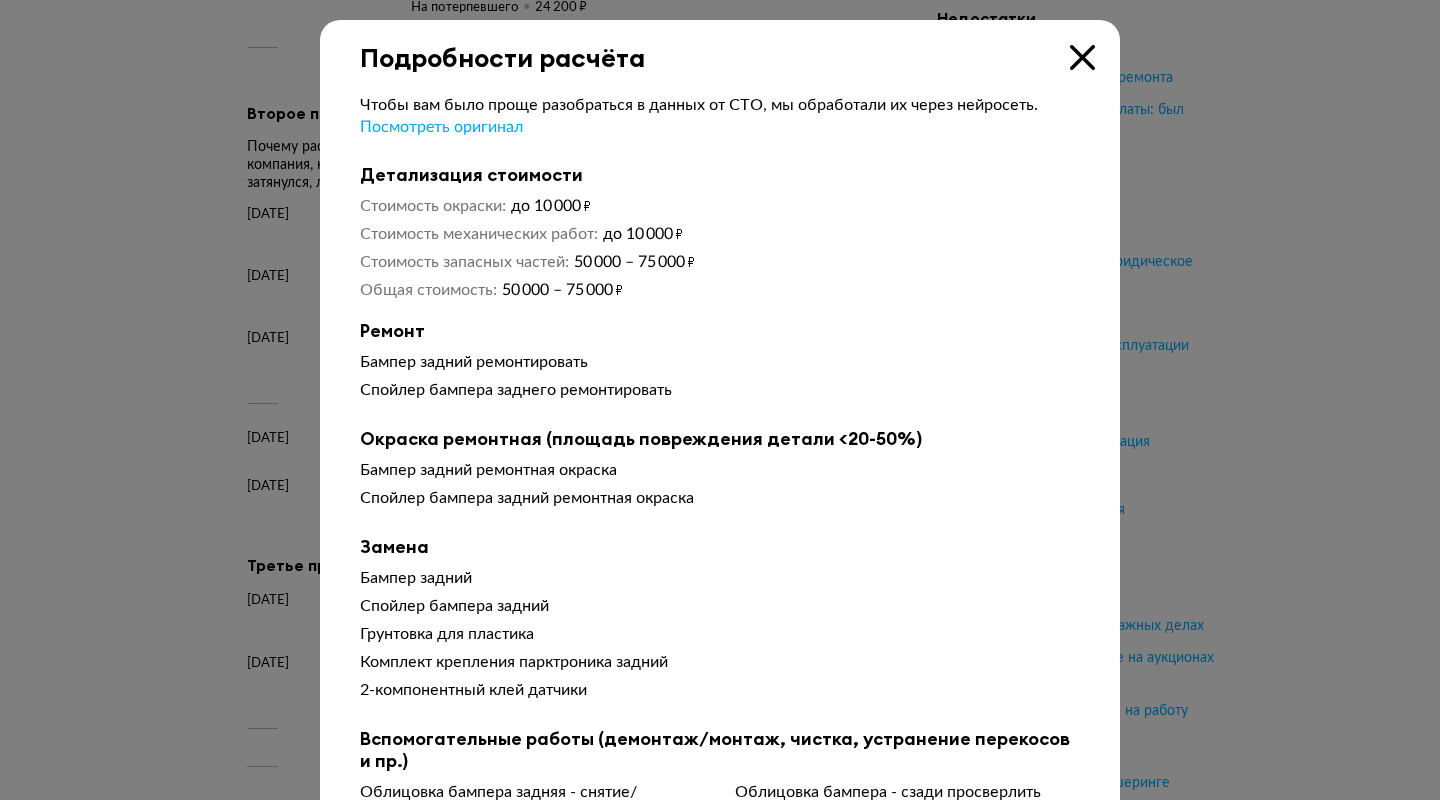 click at bounding box center (720, 400) 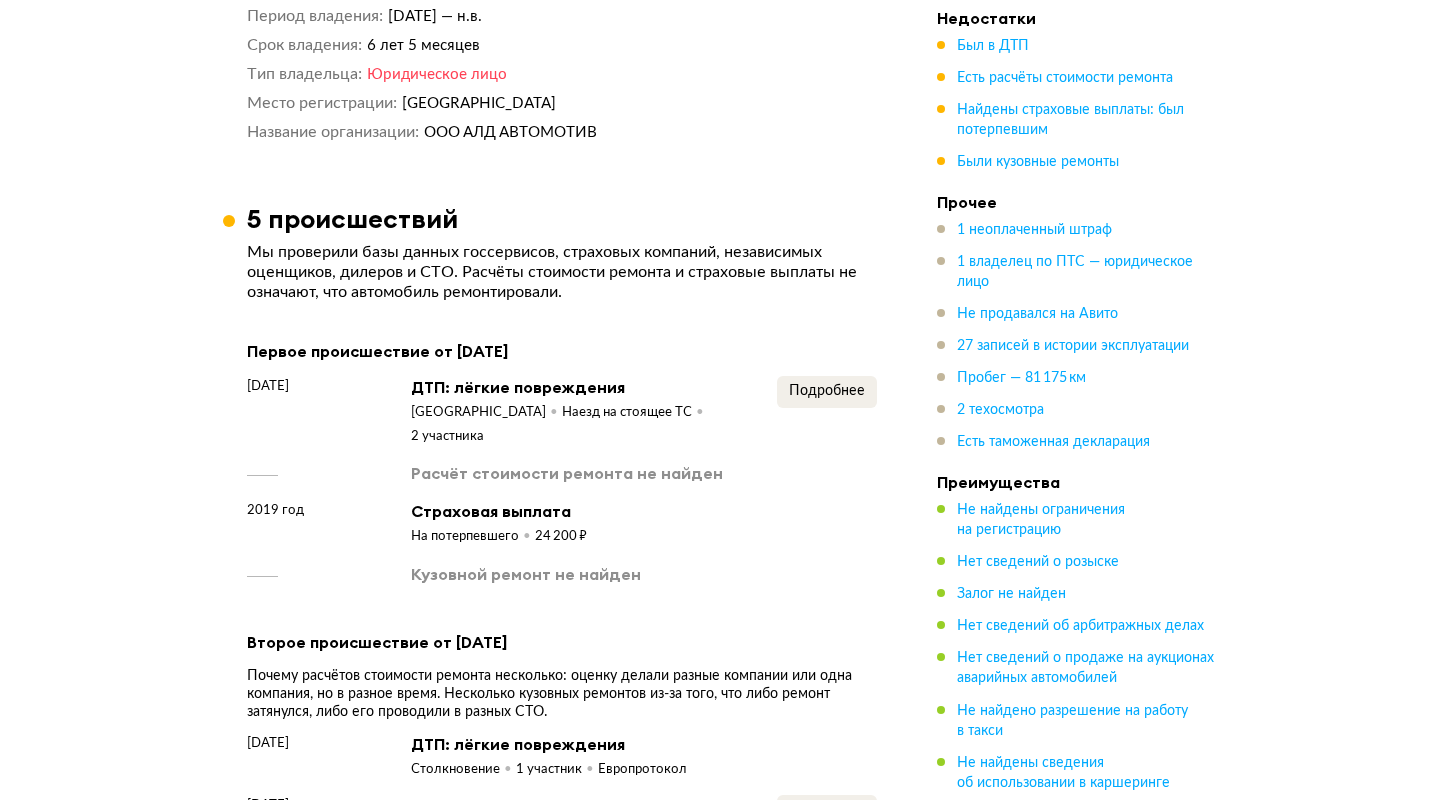 scroll, scrollTop: 2249, scrollLeft: 0, axis: vertical 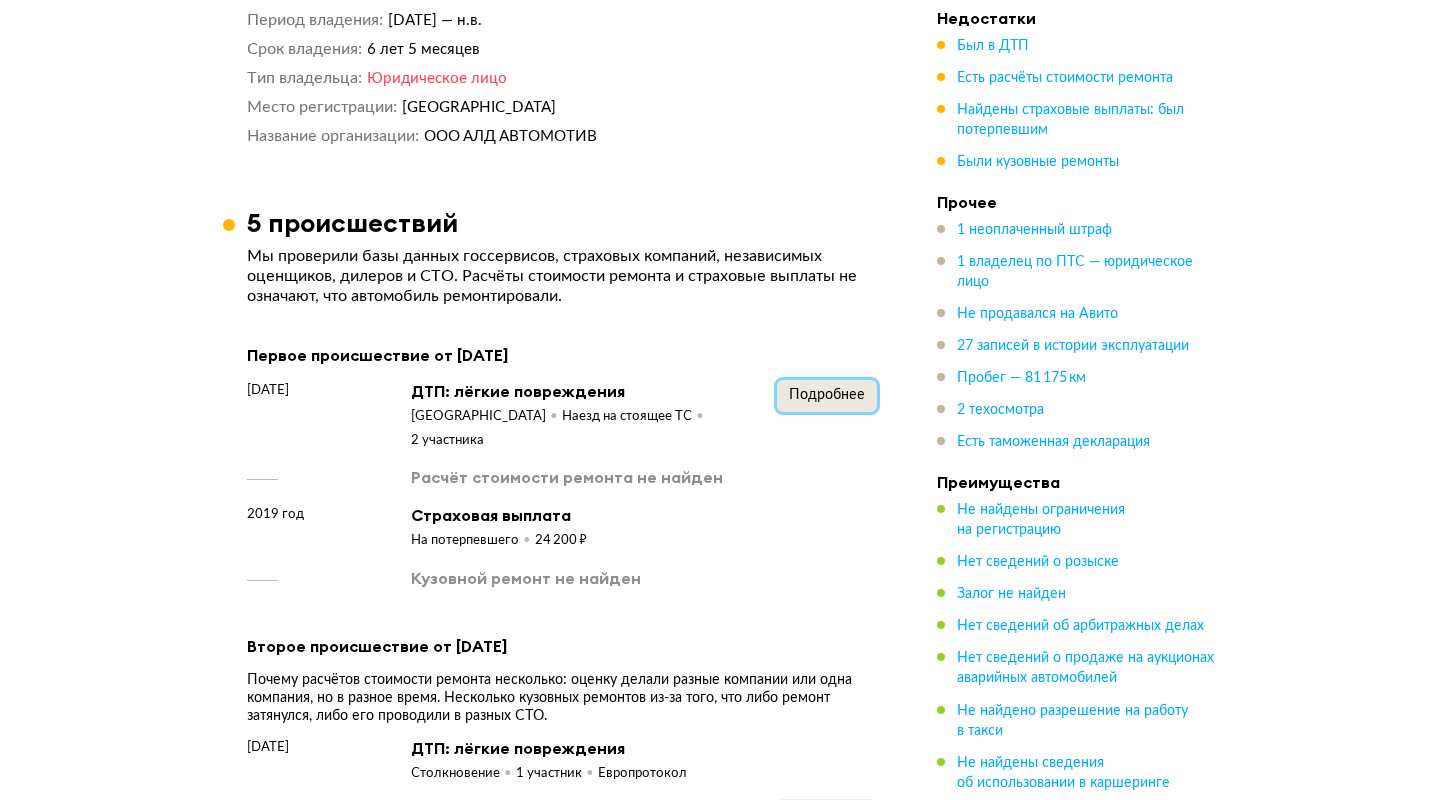 click on "Подробнее" at bounding box center [827, 396] 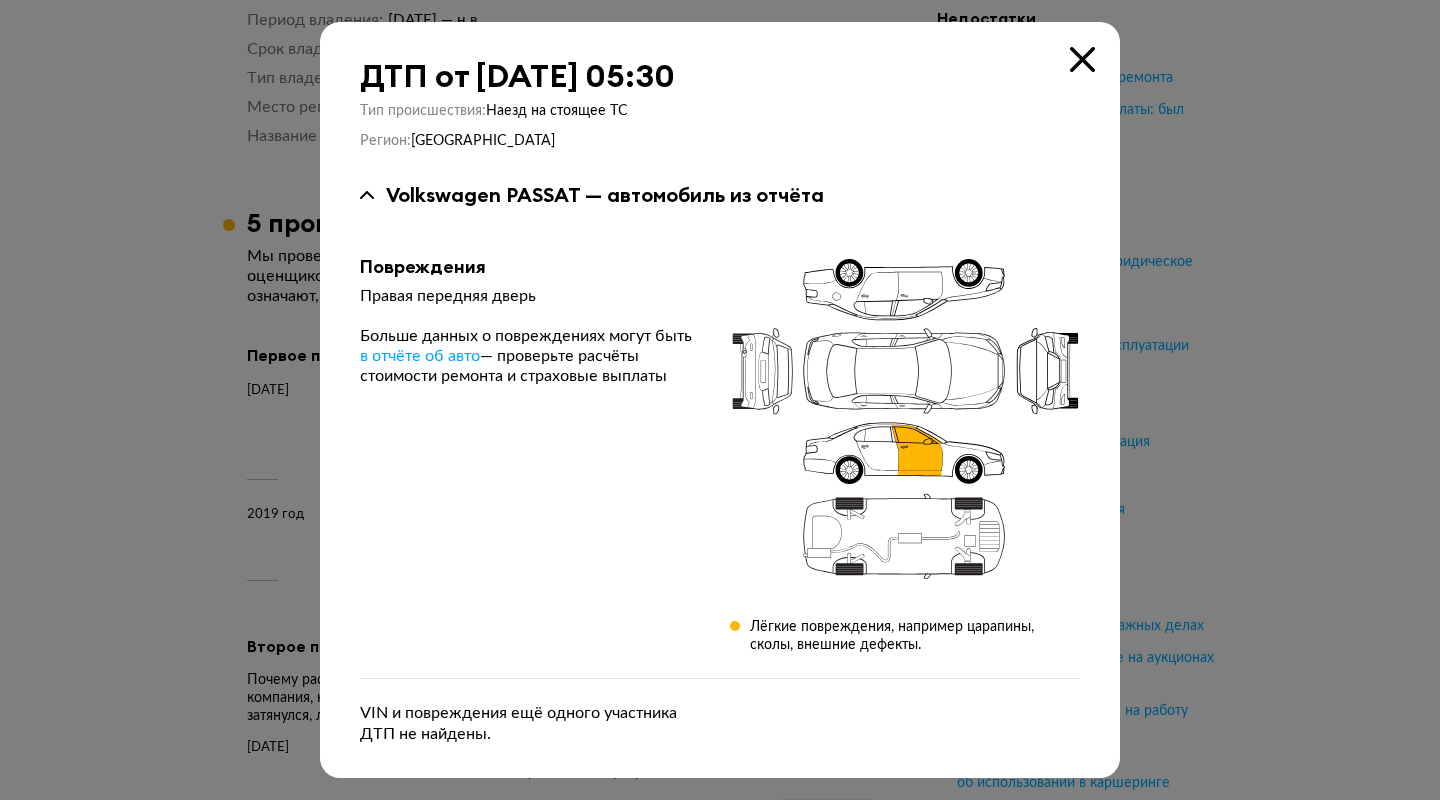 click at bounding box center [720, 400] 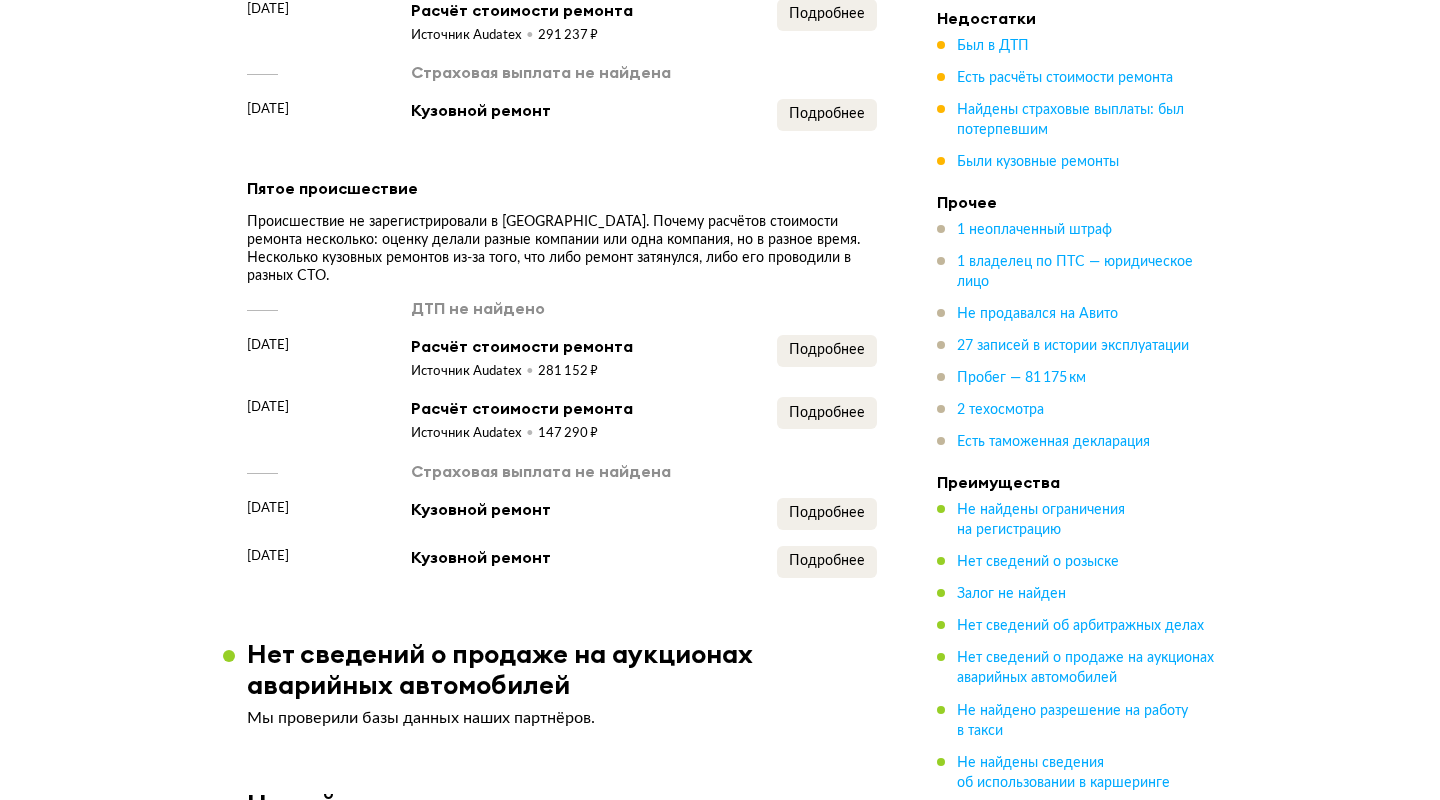 scroll, scrollTop: 3707, scrollLeft: 0, axis: vertical 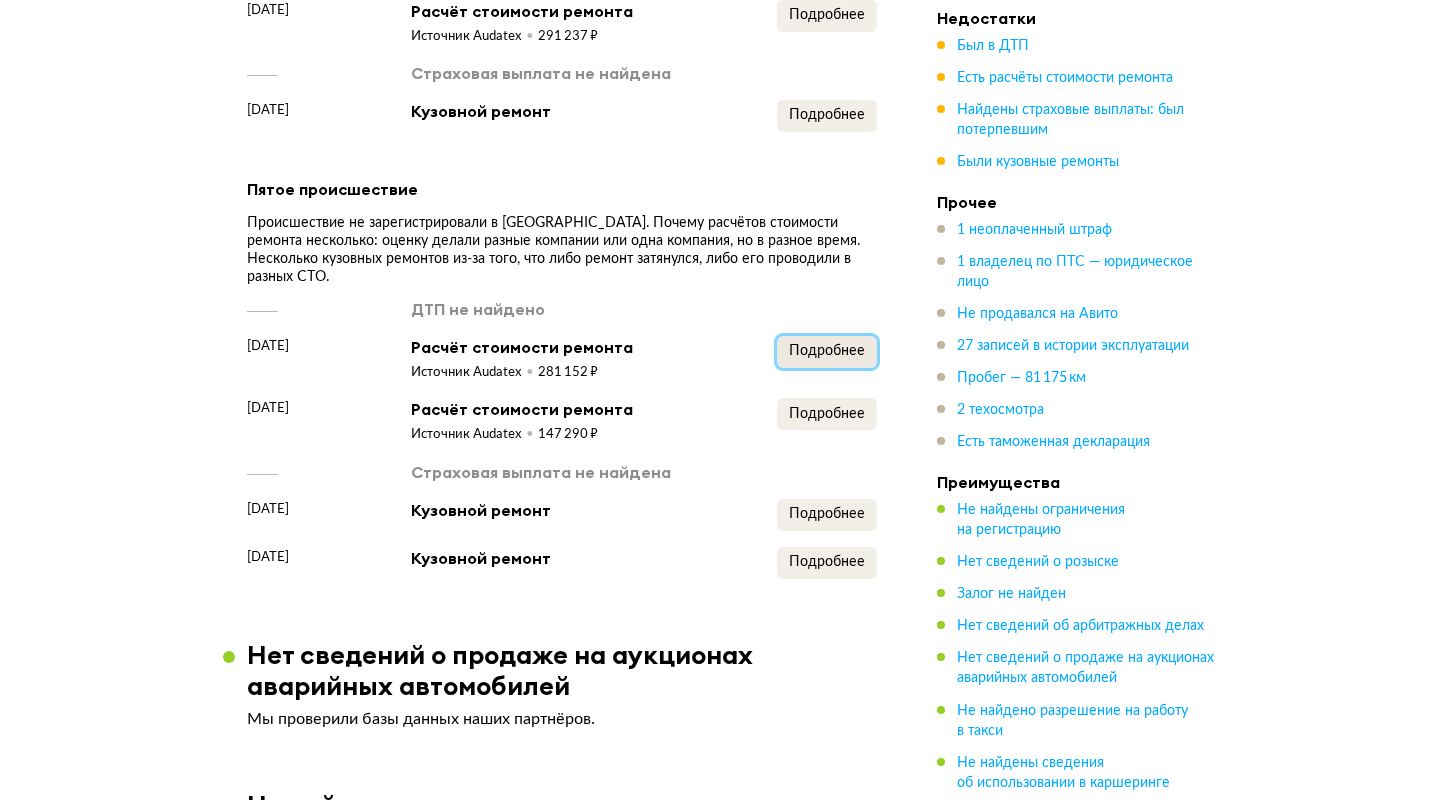 click on "Подробнее" at bounding box center (827, 351) 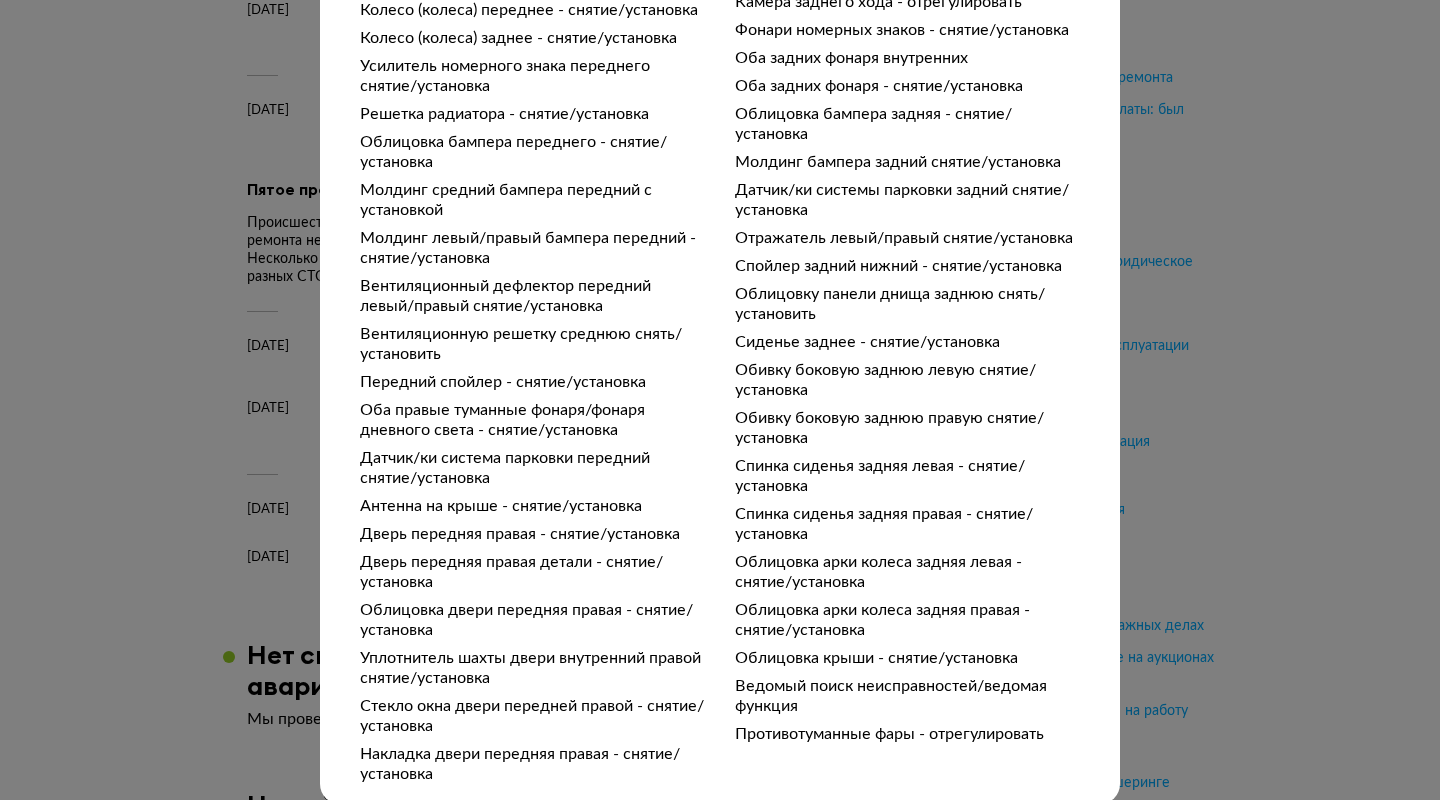 scroll, scrollTop: 1023, scrollLeft: 0, axis: vertical 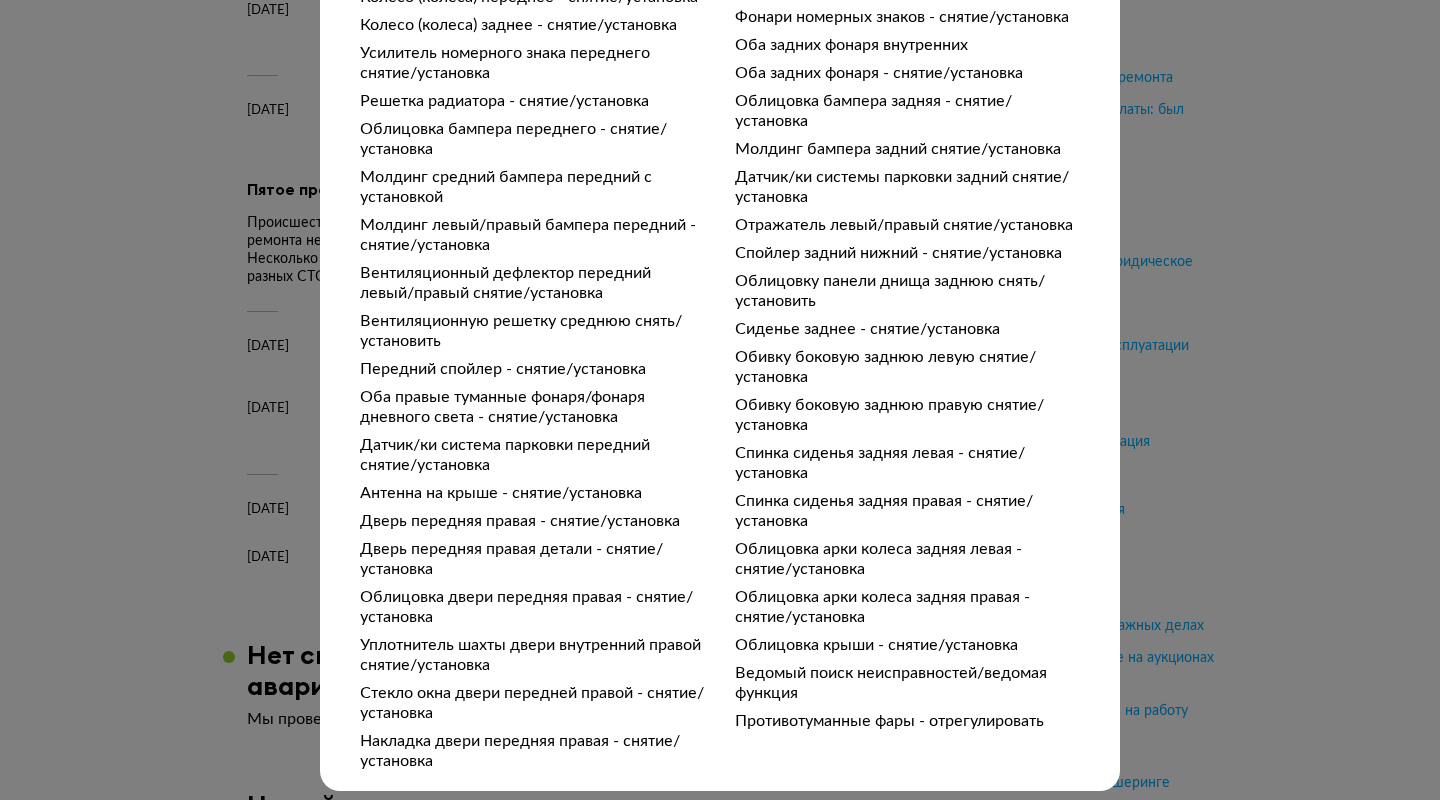 click on "Подробности расчёта Чтобы вам было проще разобраться в данных от СТО, мы обработали их через нейросеть. Посмотреть оригинал Детализация стоимости Стоимость окраски 10 000 – 20 000 ₽ Стоимость механических работ 20 000 – 30 000 ₽ Стоимость запасных частей 200 000 – 300 000 ₽ Общая стоимость 200 000 – 300 000 ₽ Ремонт Бампер поотремонтировать Облицовка двери передняя правая отремонтировать Крыша отремонтировать Бампер задний отремонтировать Окраска ремонтная (площадь повреждения детали <20-50%) Бампер передний ремонтная краска Крыша ремонтная краска Замена" at bounding box center [720, 400] 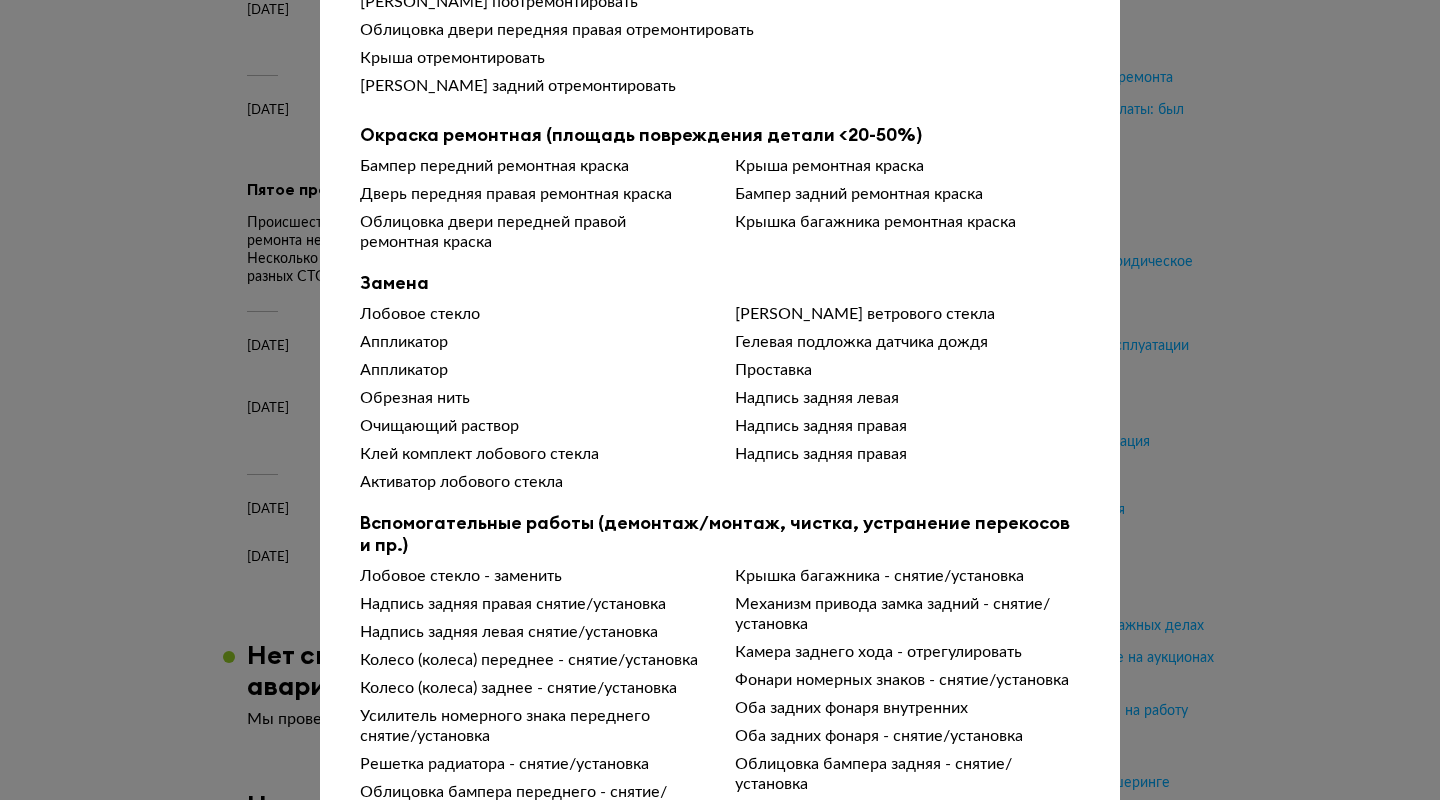 scroll, scrollTop: 0, scrollLeft: 0, axis: both 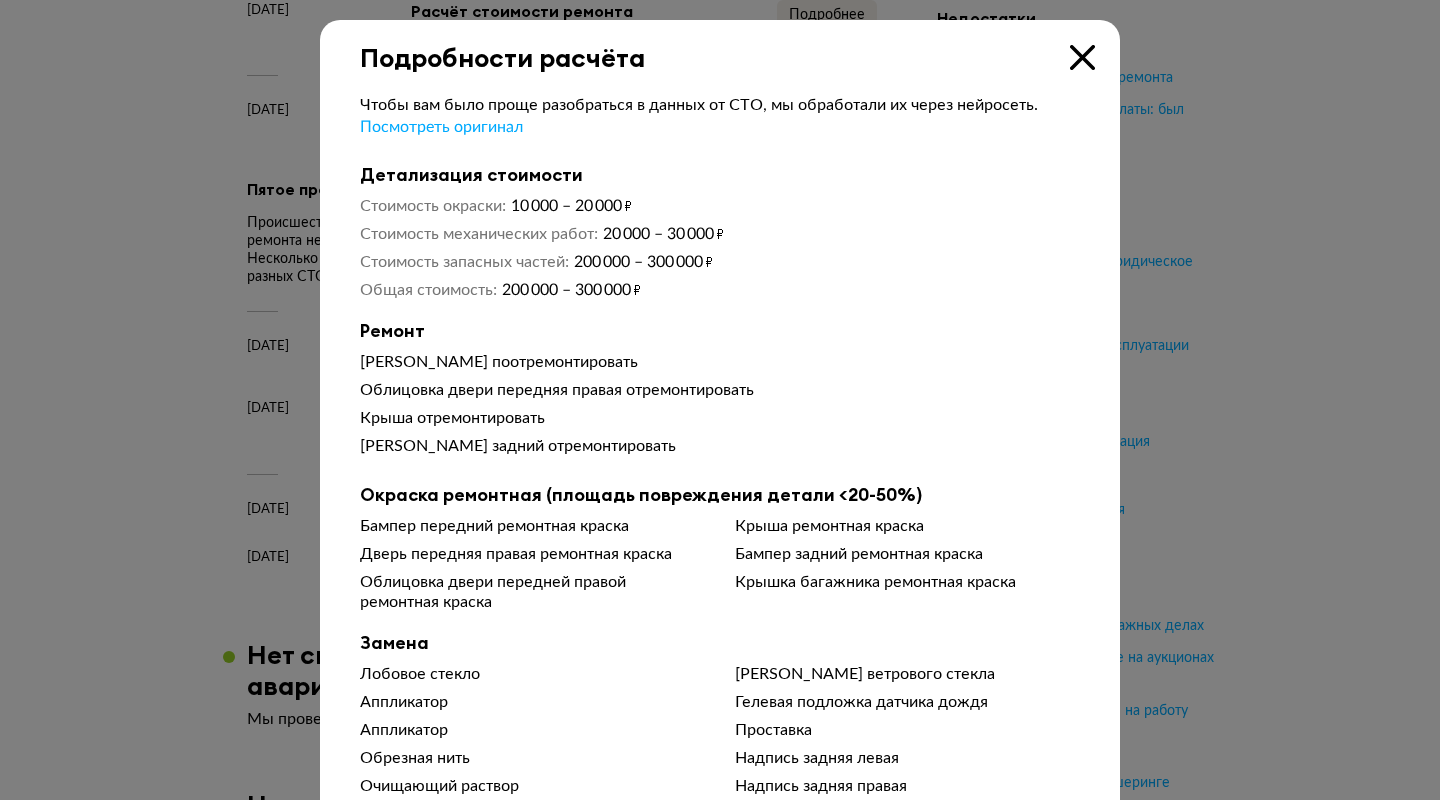 click at bounding box center [1082, 57] 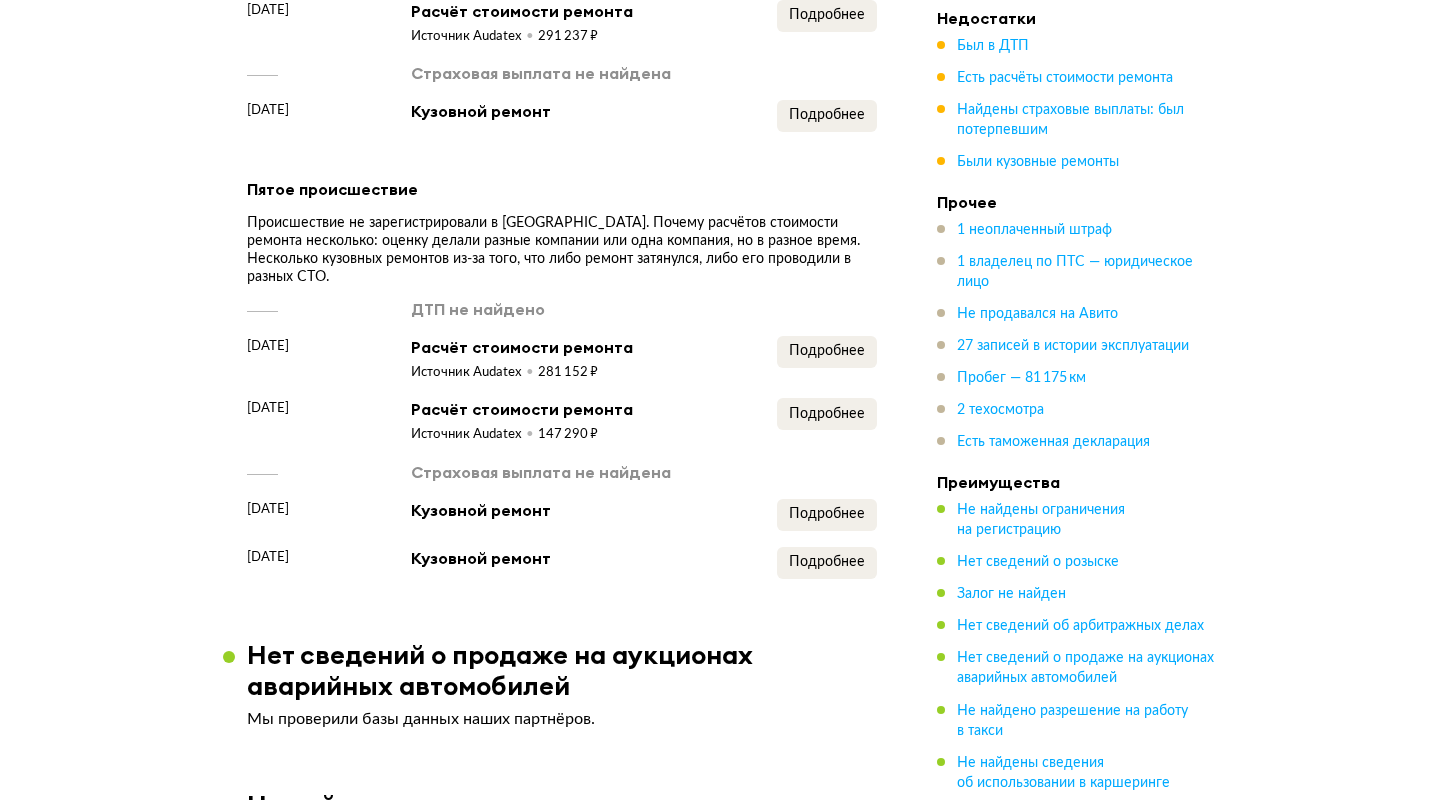 click on "ДТП не найдено [DATE] Расчёт стоимости ремонта Источник Audatex 281 152 ₽ Подробнее [DATE] Расчёт стоимости ремонта Источник Audatex 147 290 ₽ Подробнее Страховая выплата не найдена [DATE] Кузовной ремонт Подробнее [DATE] Кузовной ремонт Подробнее" at bounding box center (562, 438) 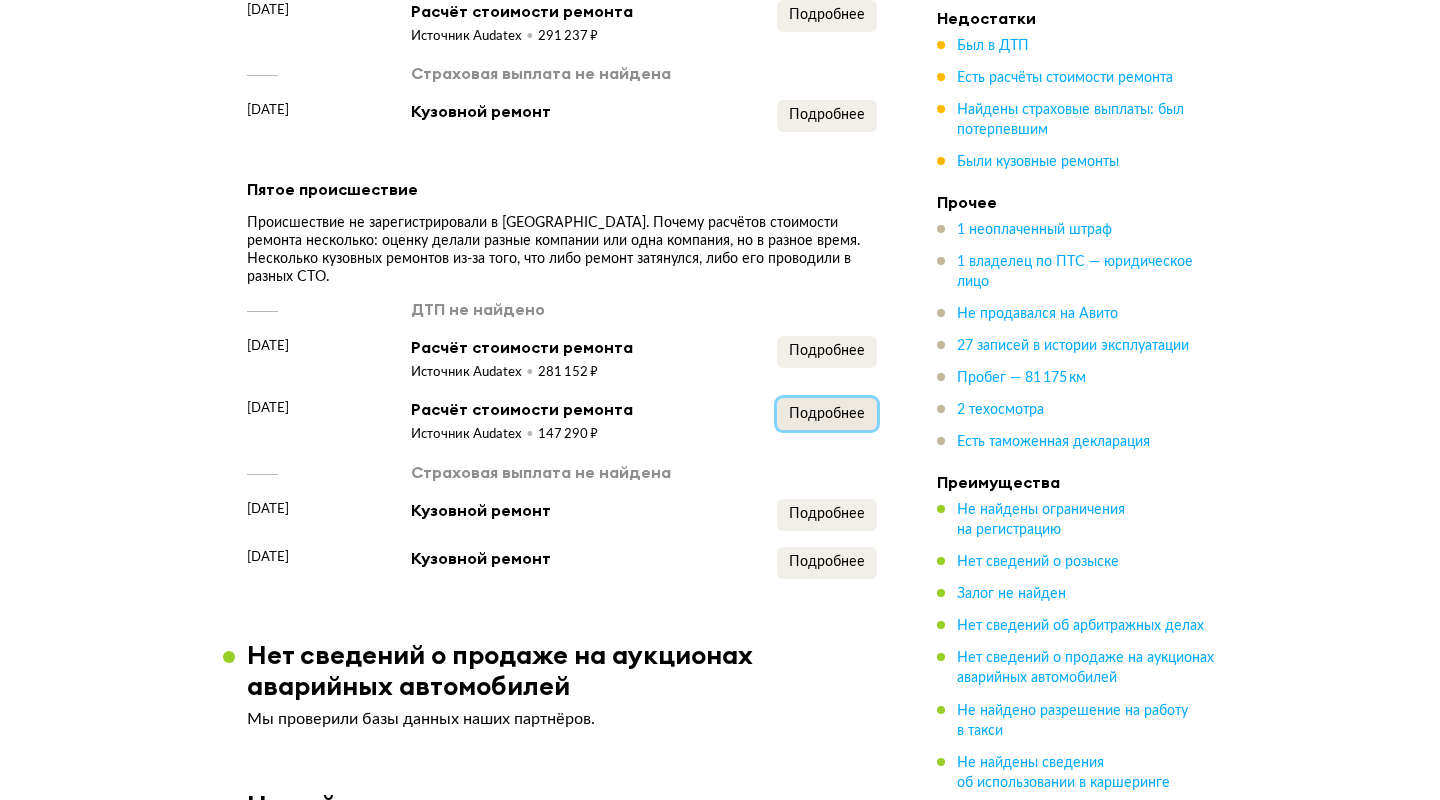 click on "Подробнее" at bounding box center [827, 414] 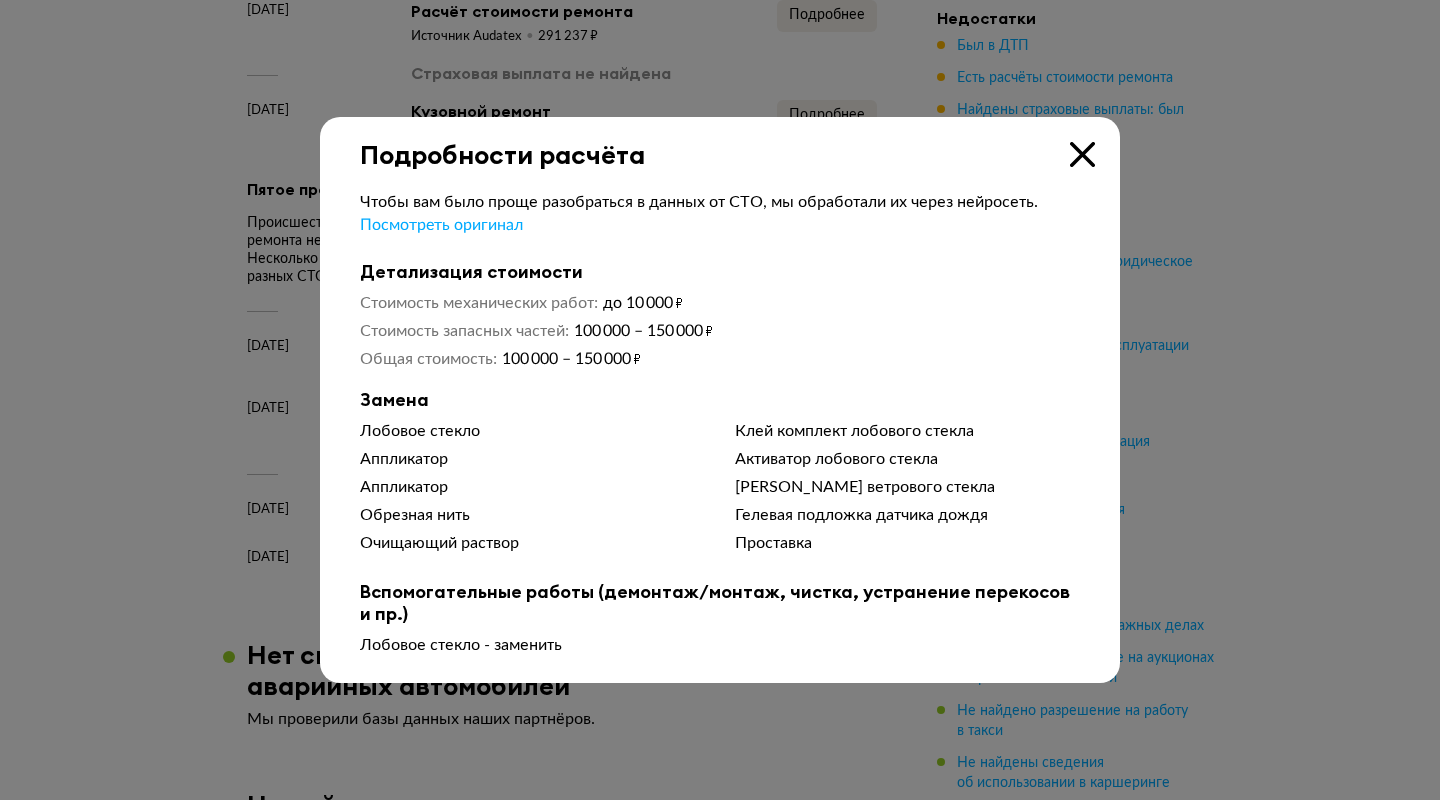 click at bounding box center [720, 400] 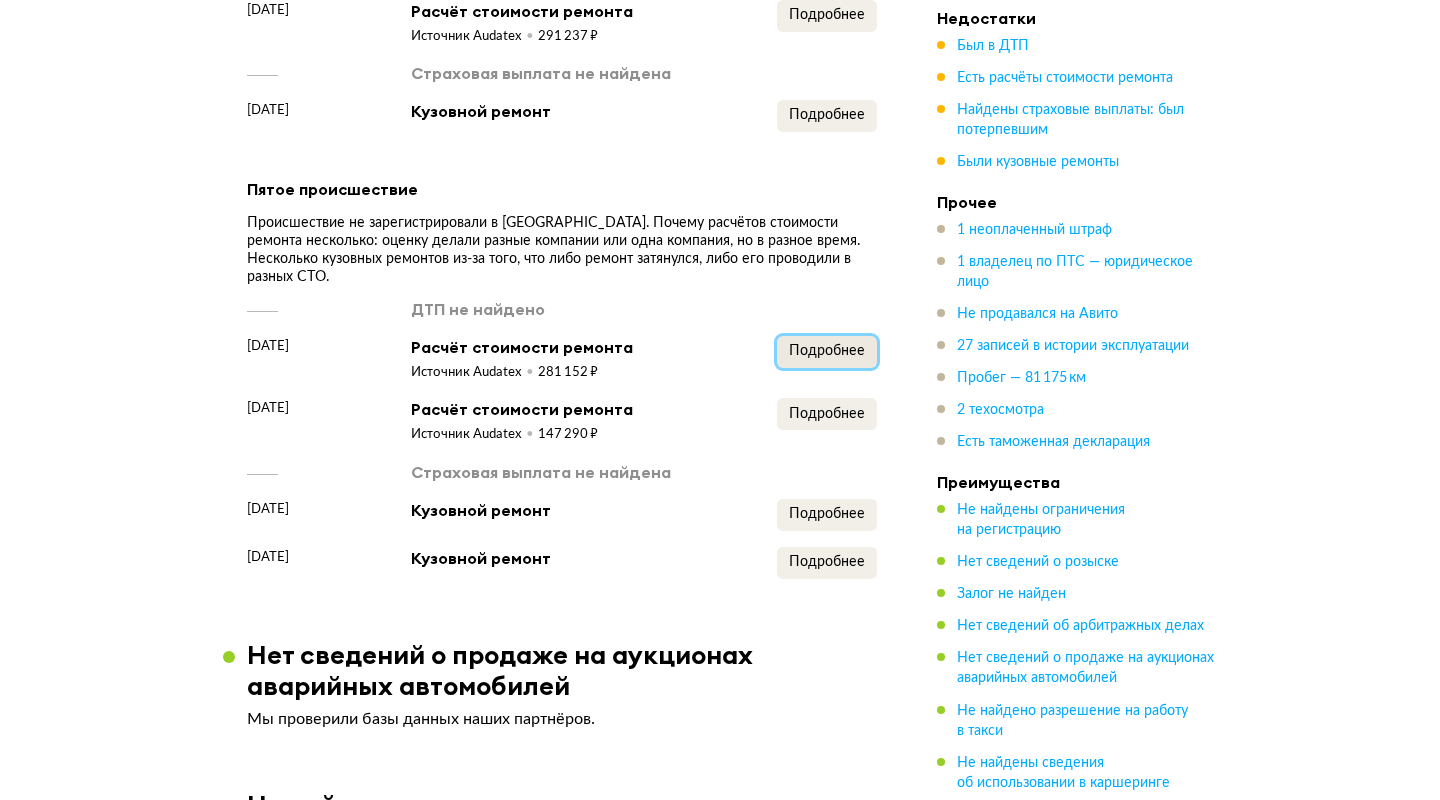 click on "Подробнее" at bounding box center (827, 351) 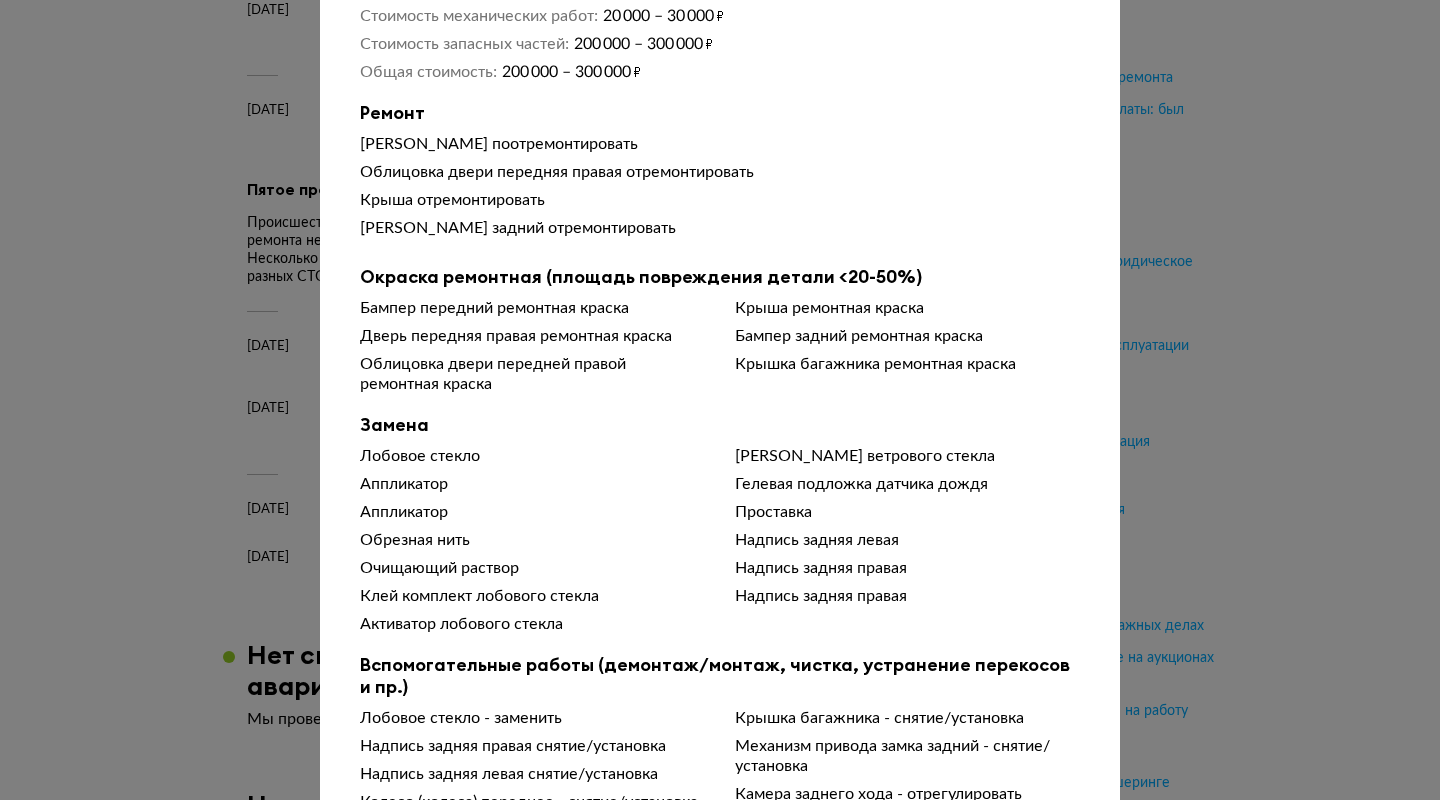 scroll, scrollTop: 223, scrollLeft: 0, axis: vertical 